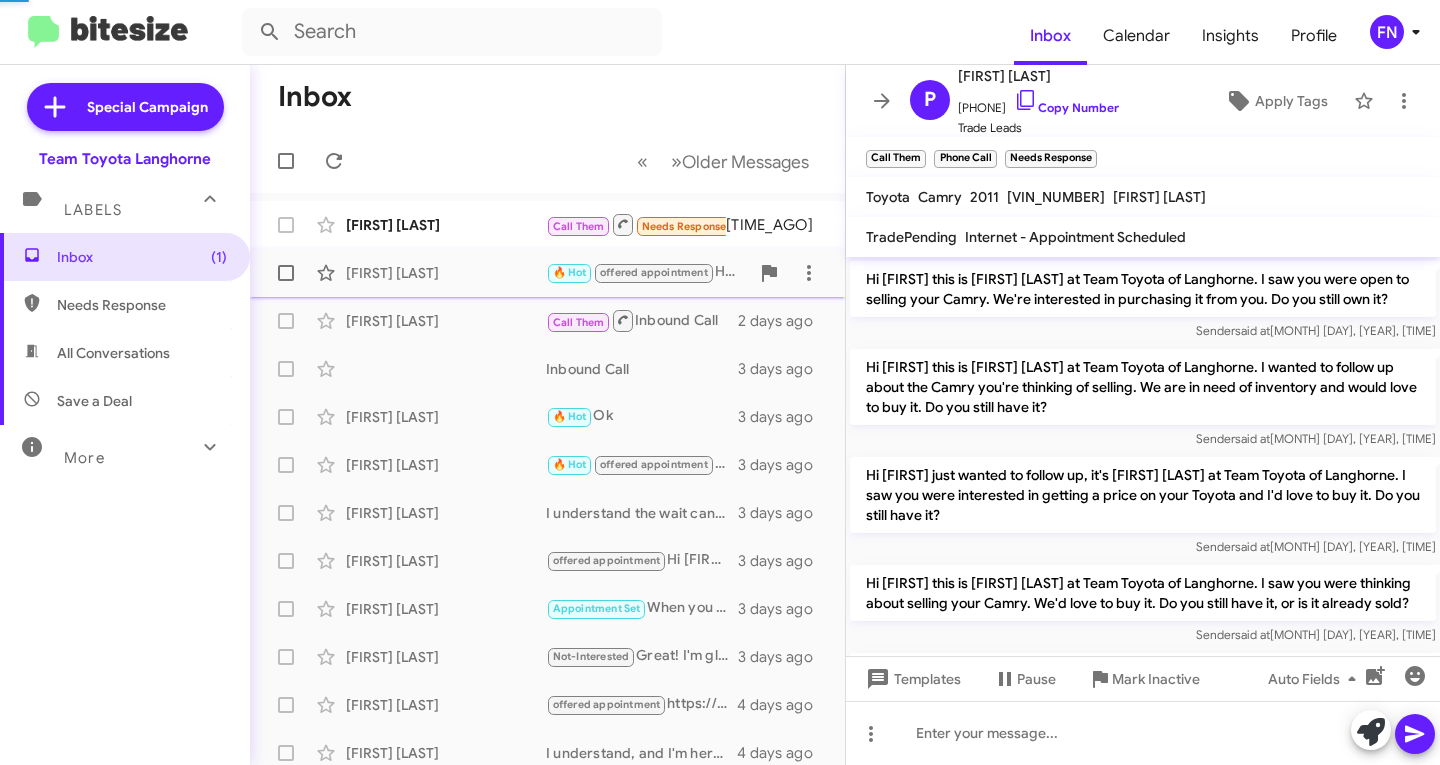 scroll, scrollTop: 0, scrollLeft: 0, axis: both 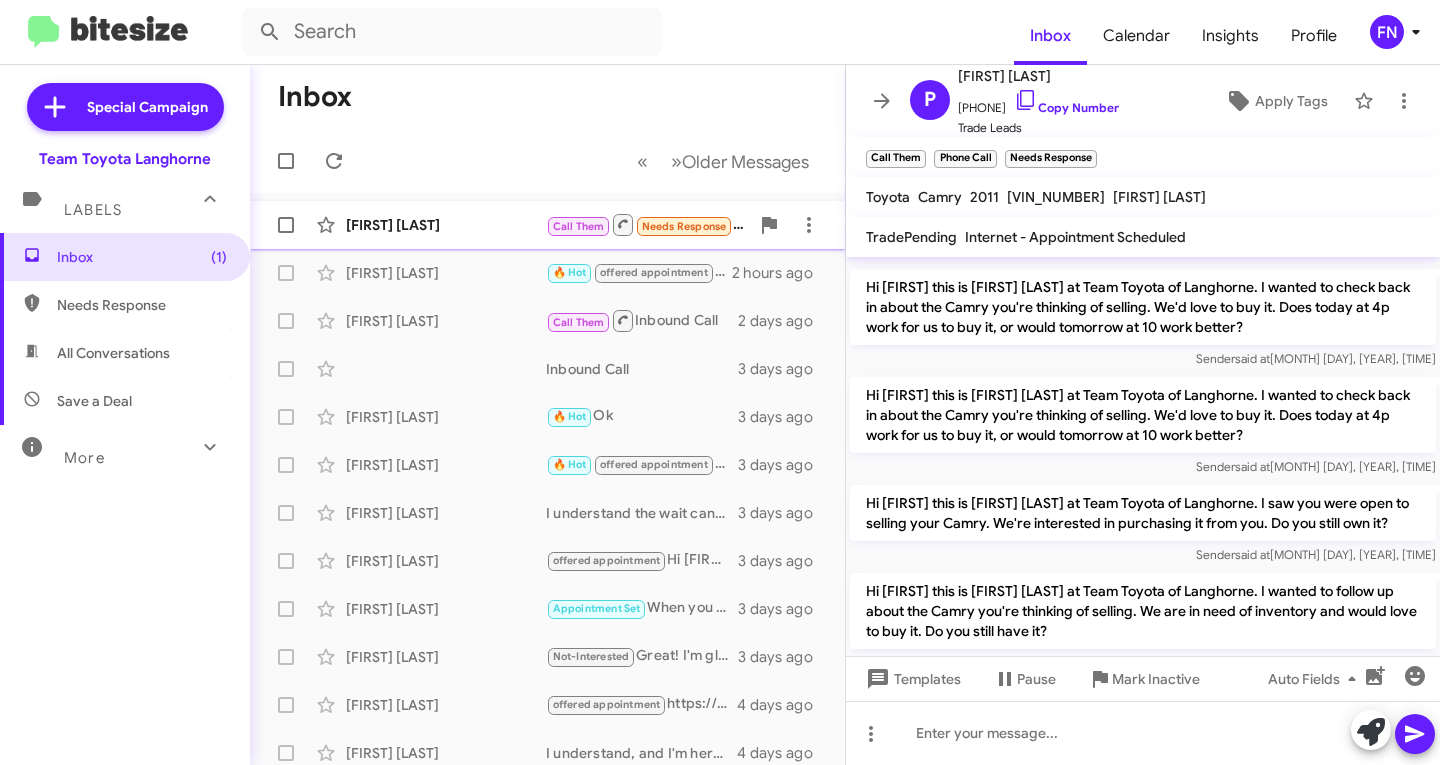 click on "[FIRST] [LAST]" 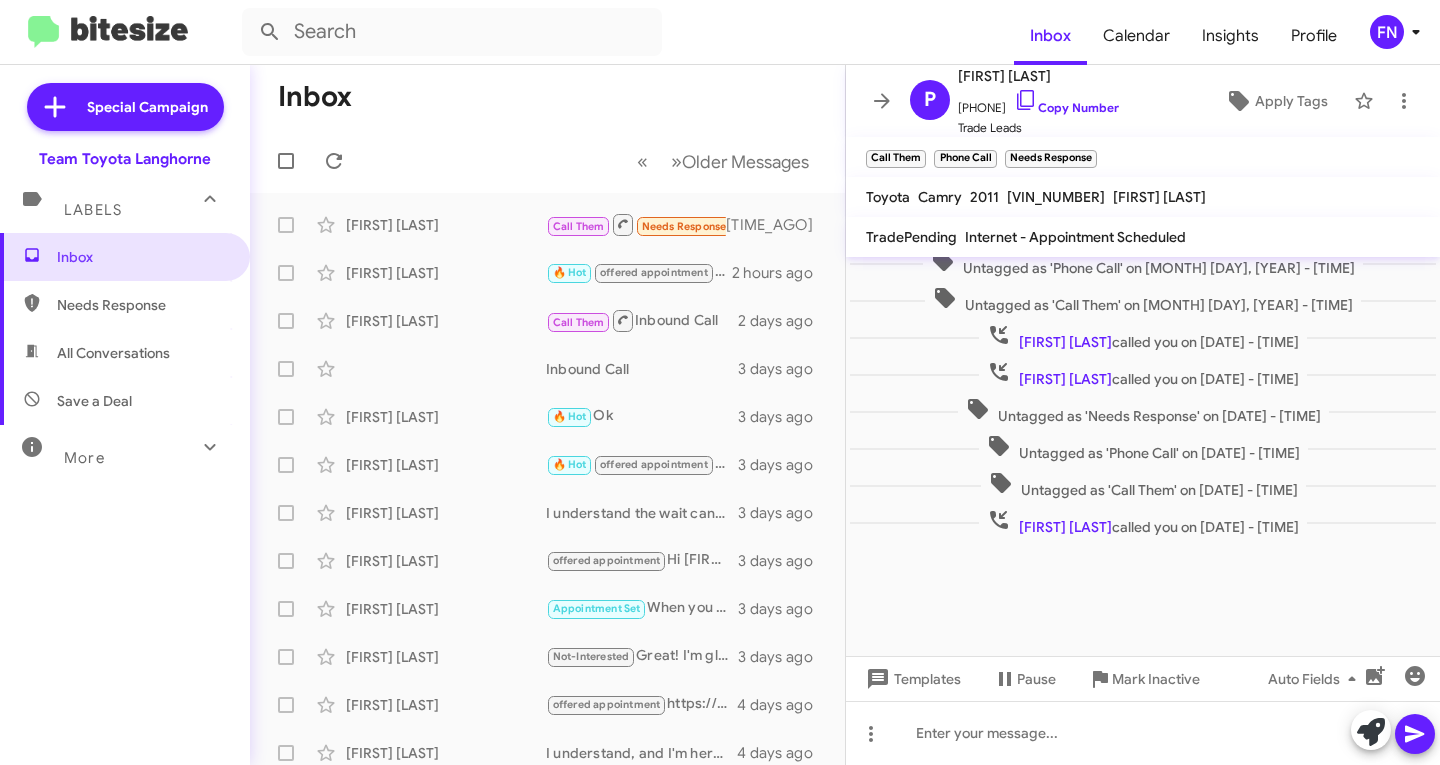 scroll, scrollTop: 1348, scrollLeft: 0, axis: vertical 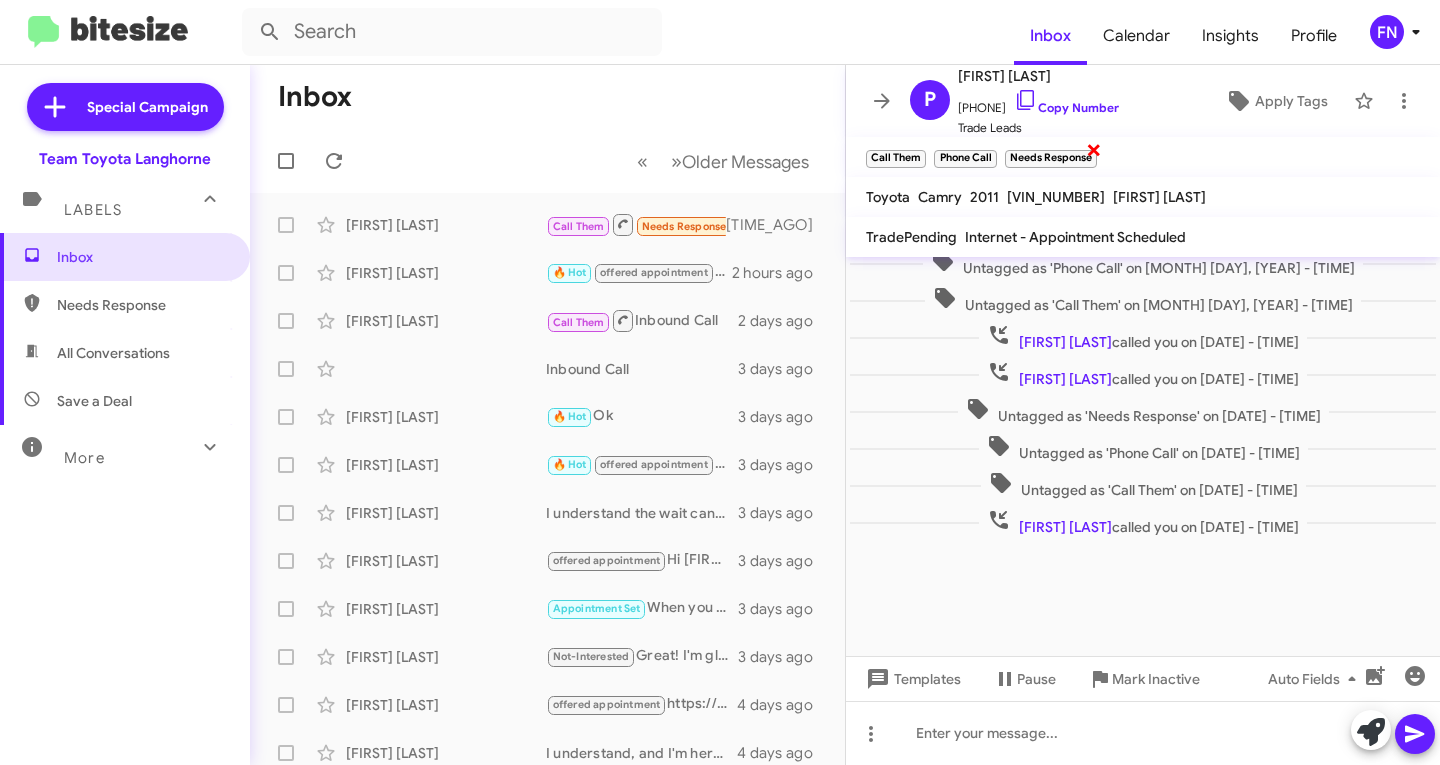 click on "×" 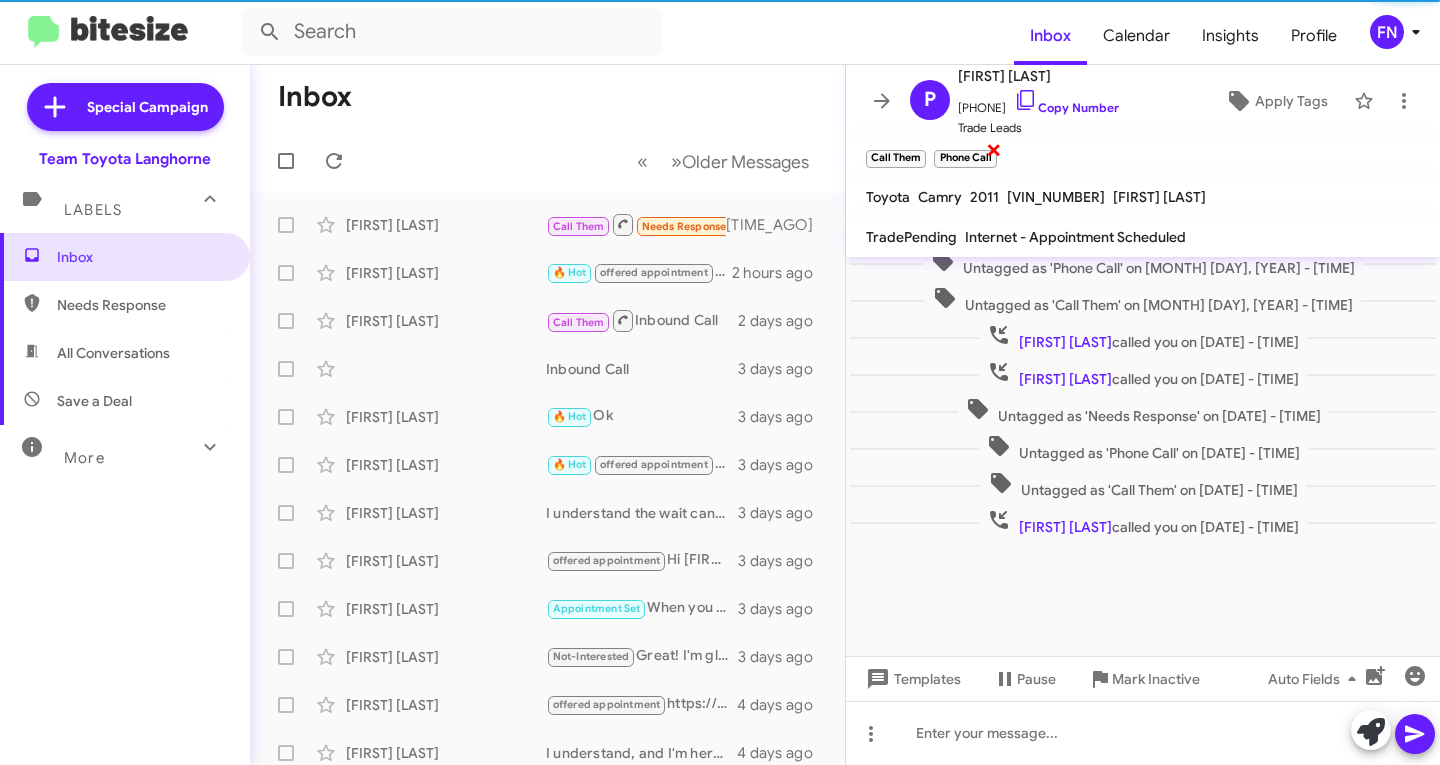 click on "×" 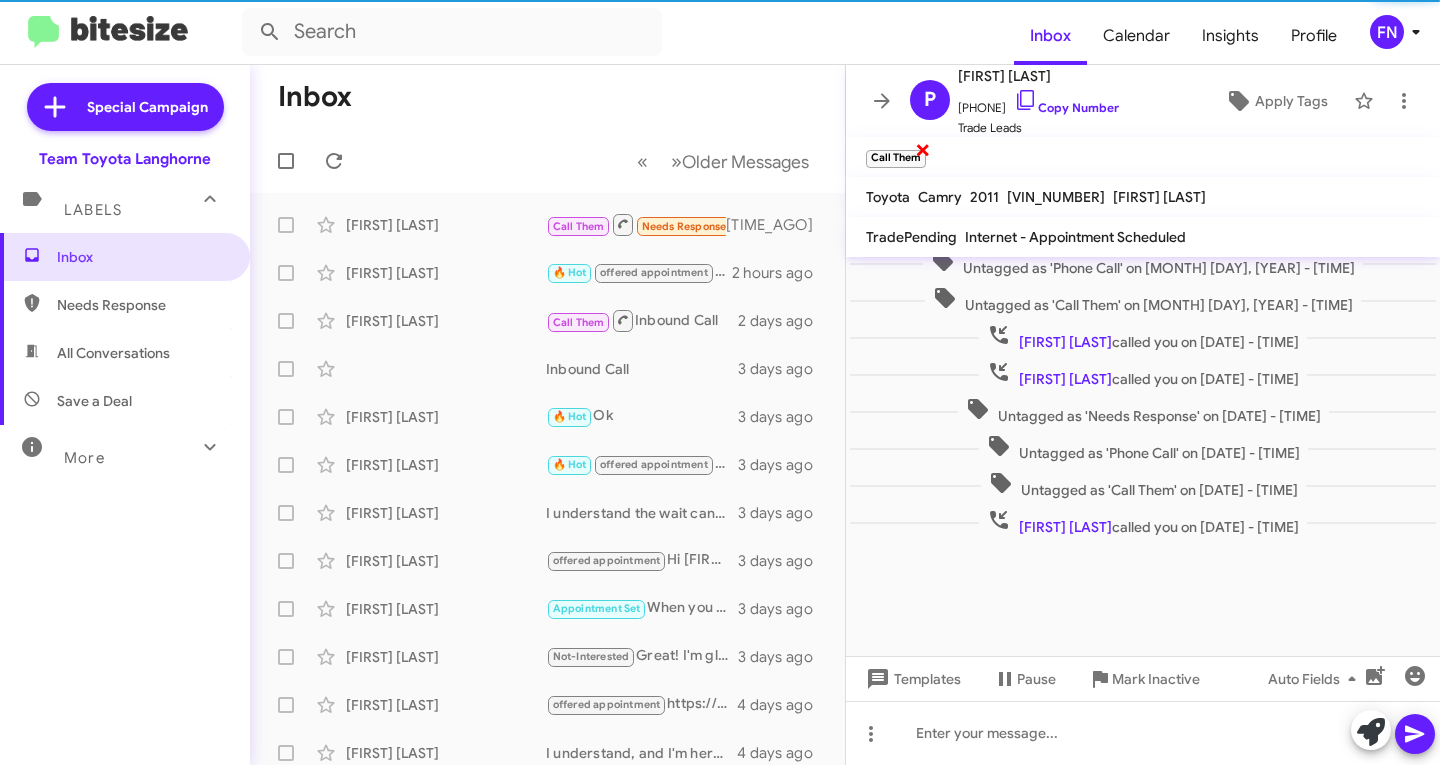 click on "×" 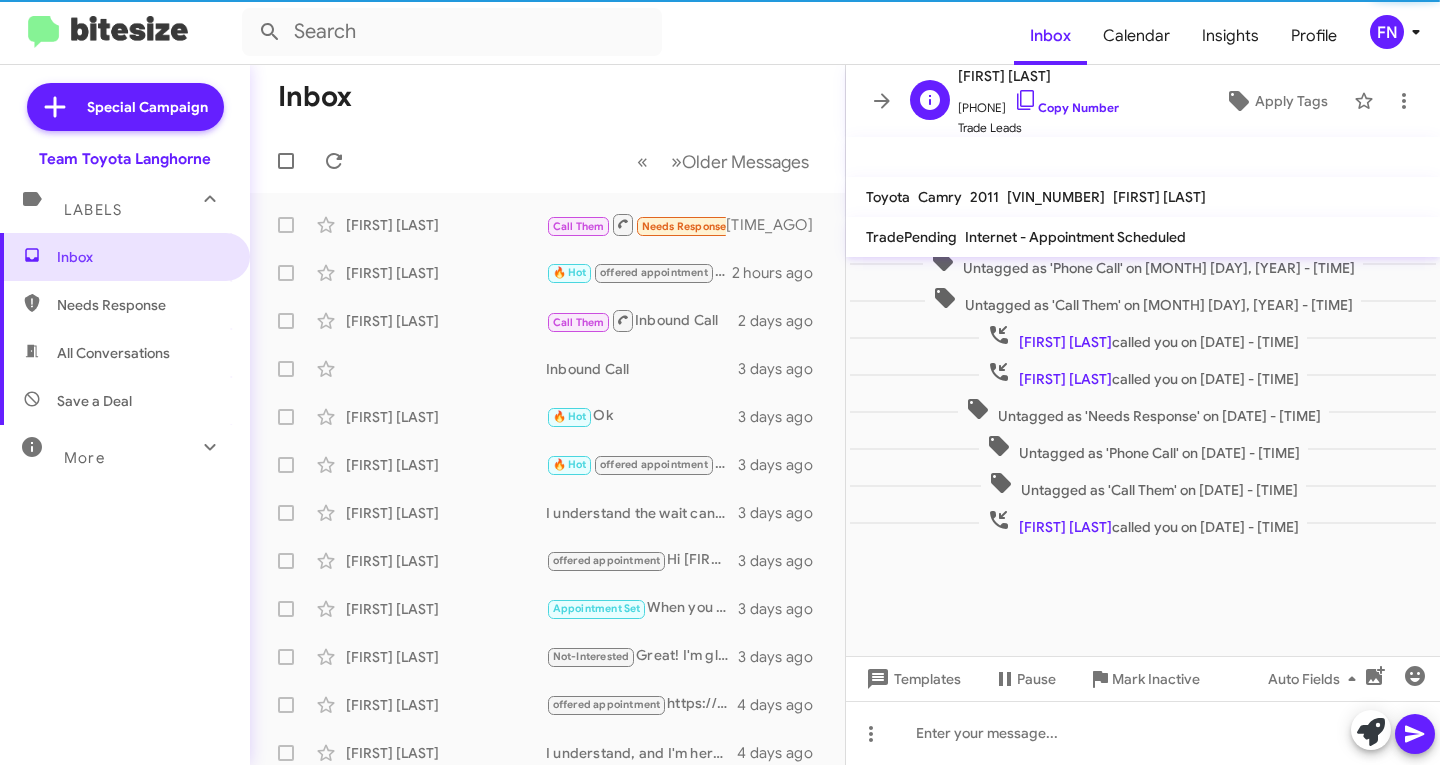 click on "[PHONE] Copy Number" 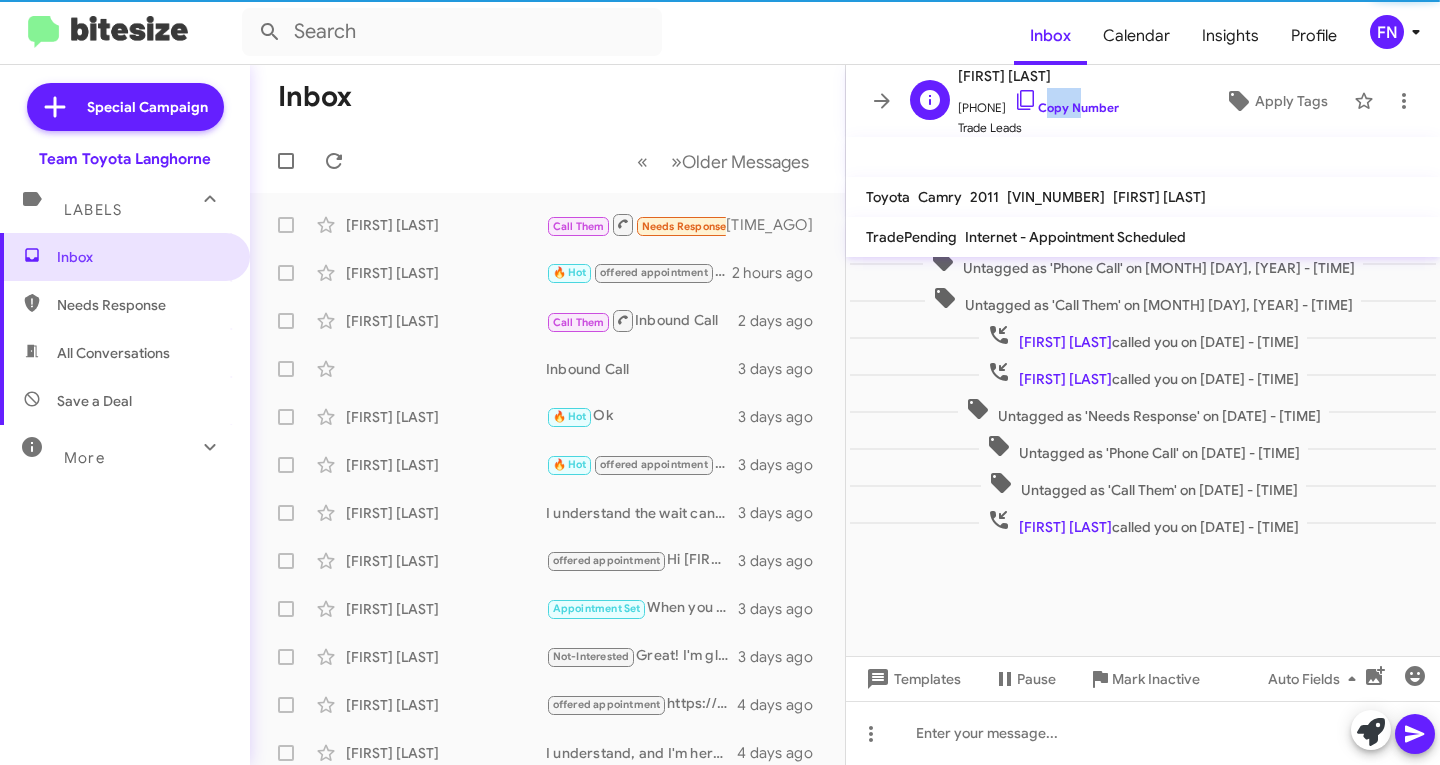 click on "[PHONE] Copy Number" 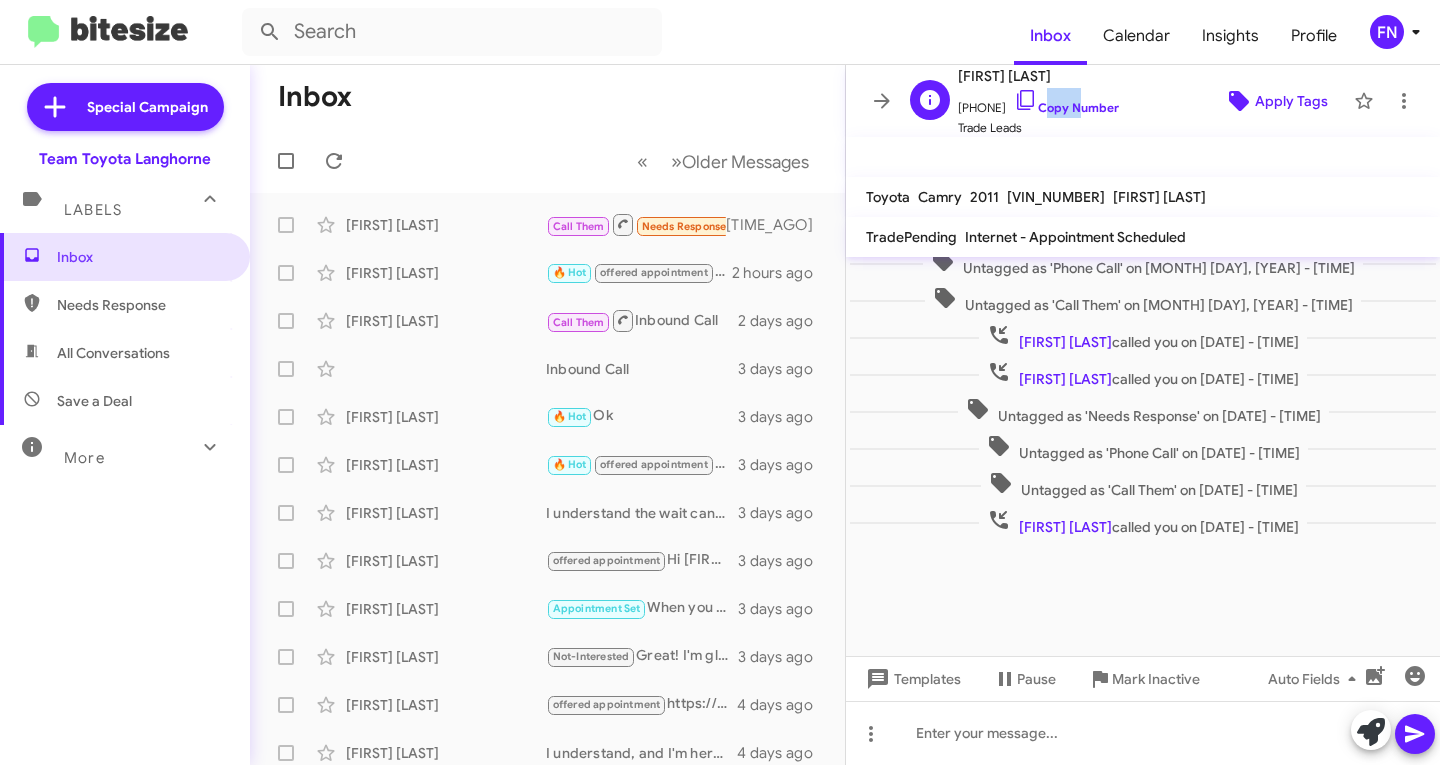 click on "Apply Tags" 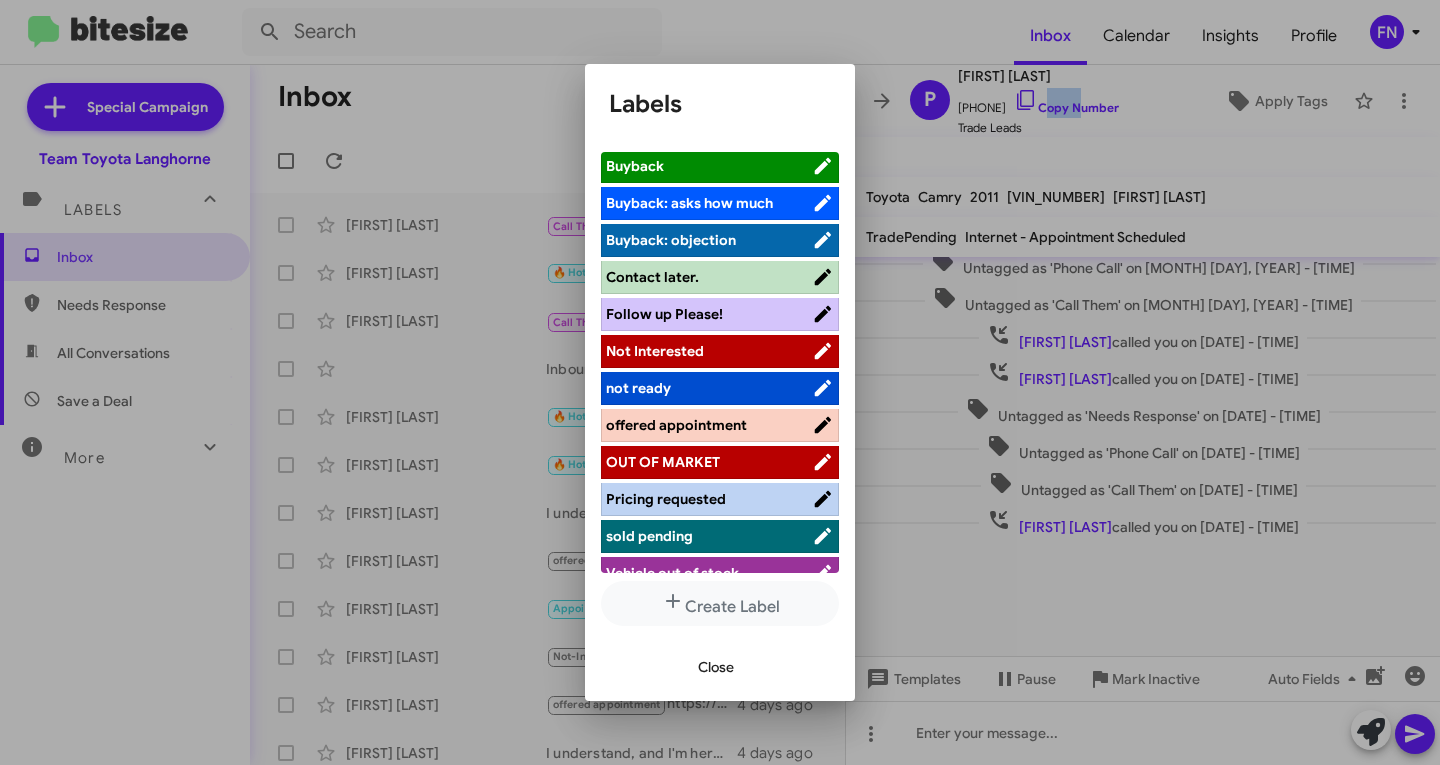 scroll, scrollTop: 283, scrollLeft: 0, axis: vertical 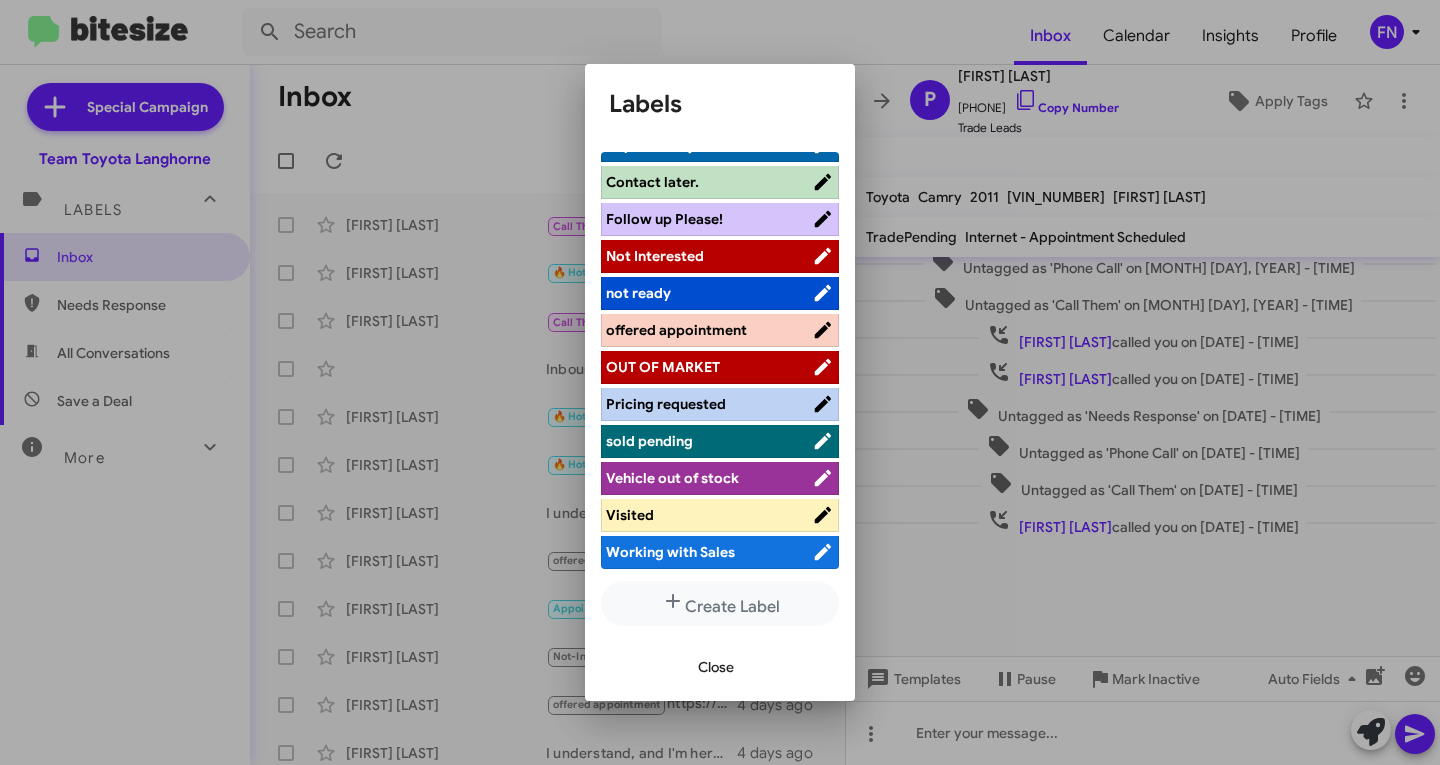 click on "Working with Sales" at bounding box center (720, 552) 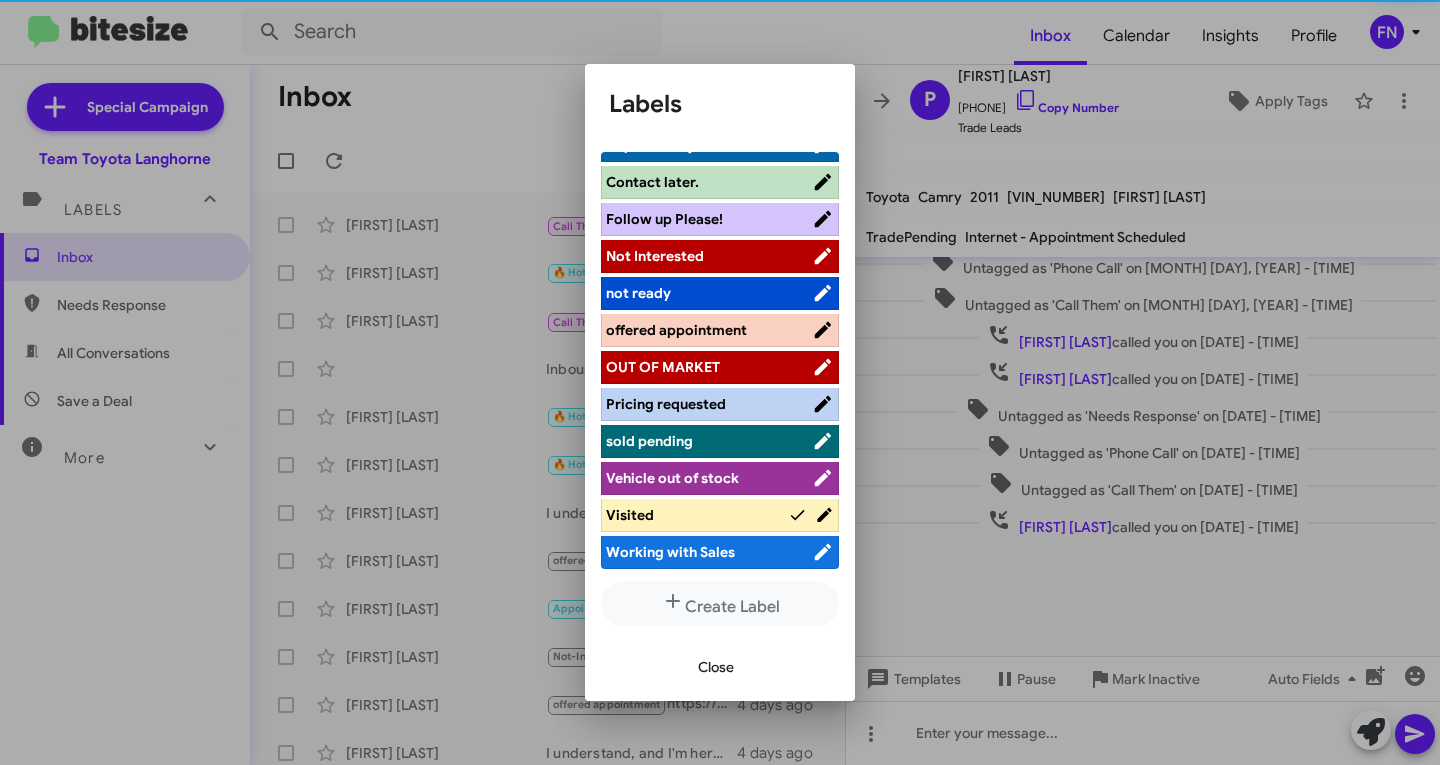 scroll, scrollTop: 283, scrollLeft: 0, axis: vertical 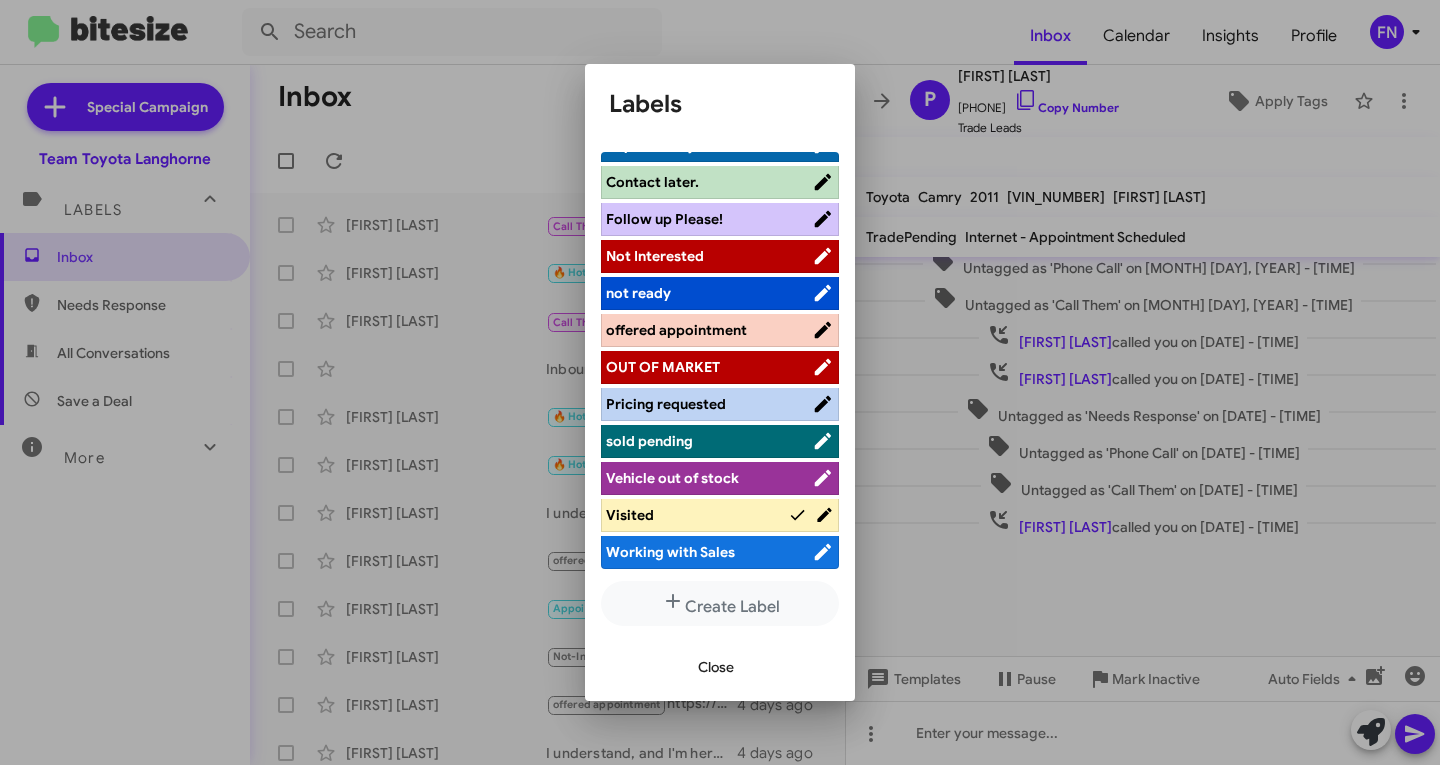 click on "Working with Sales" at bounding box center [709, 552] 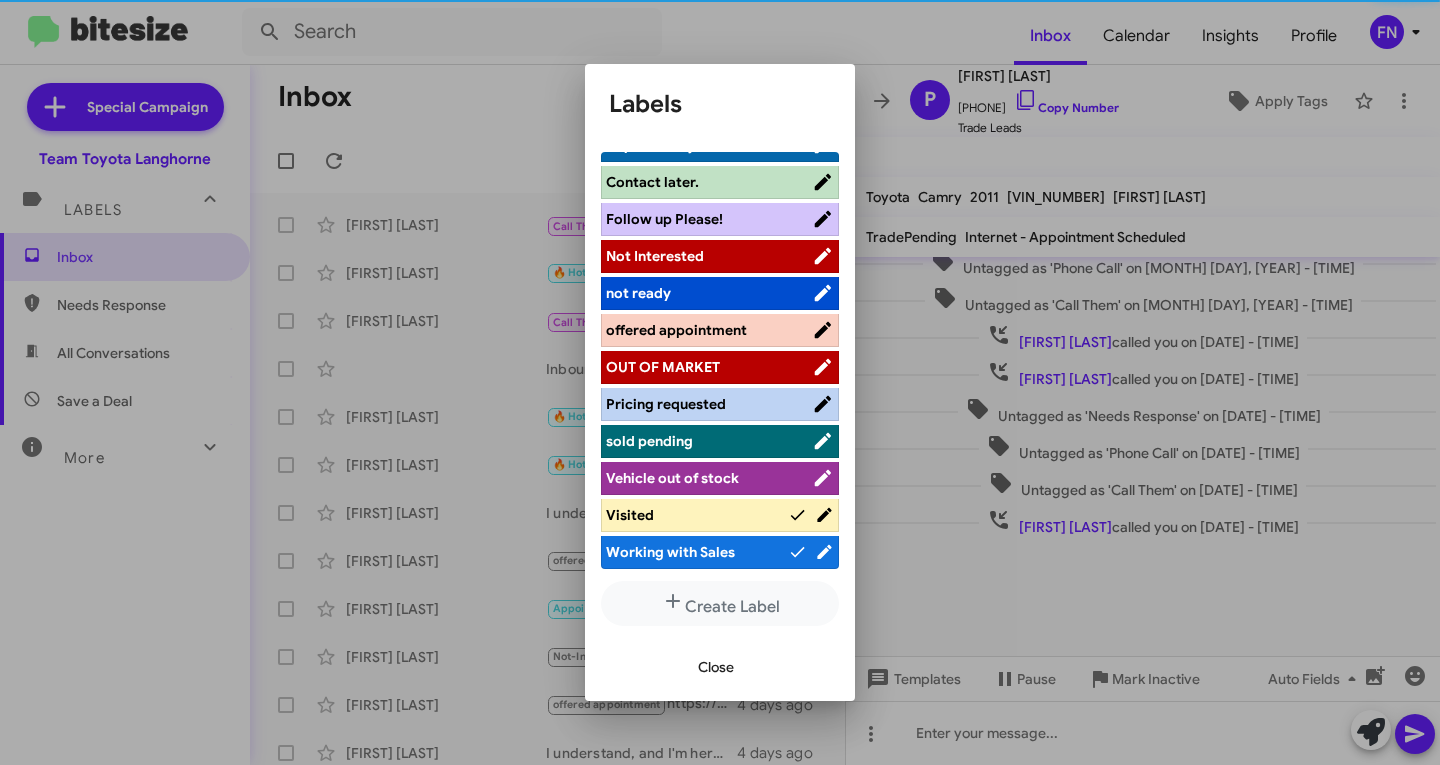 click on "Visited" at bounding box center [697, 515] 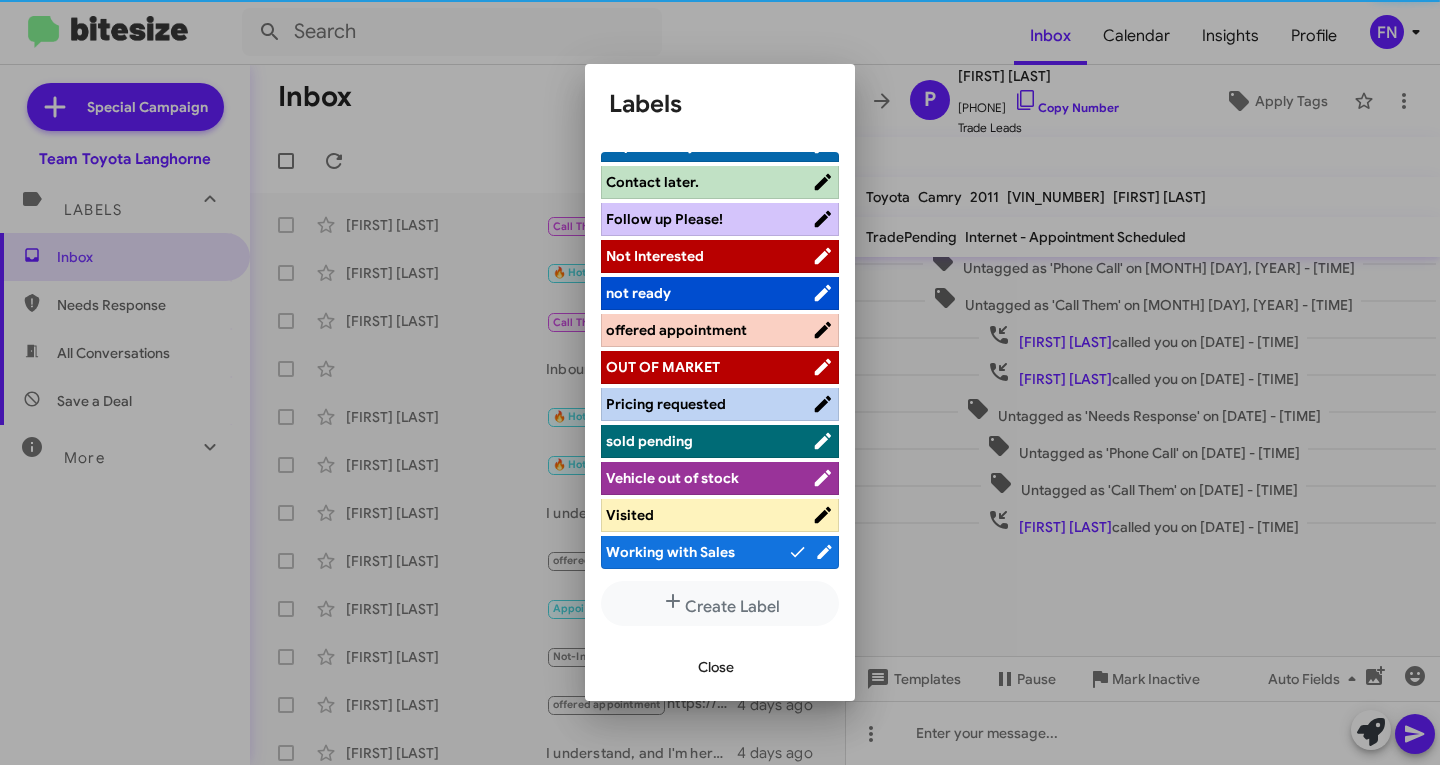 scroll, scrollTop: 283, scrollLeft: 0, axis: vertical 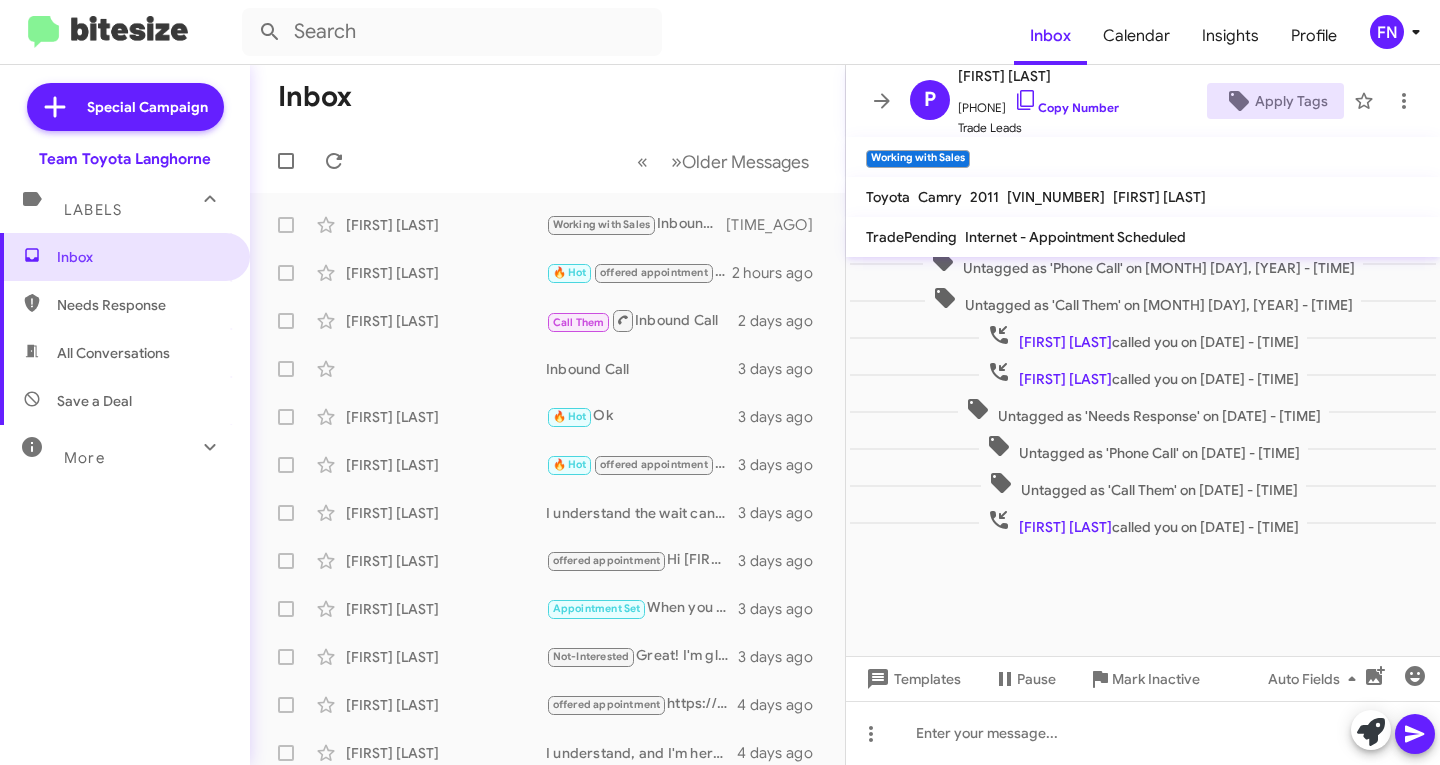 click on "All Conversations" at bounding box center (113, 353) 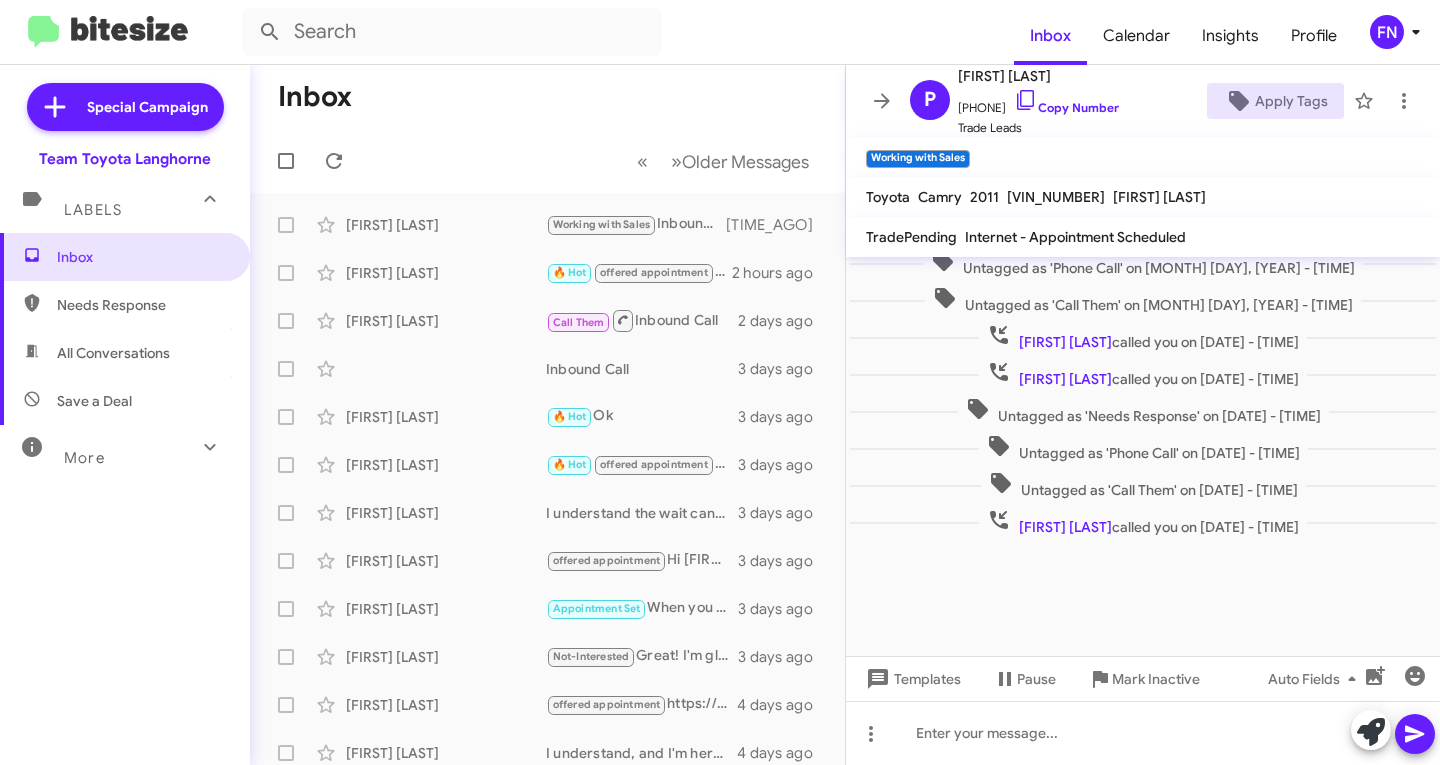 type on "in:all-conversations" 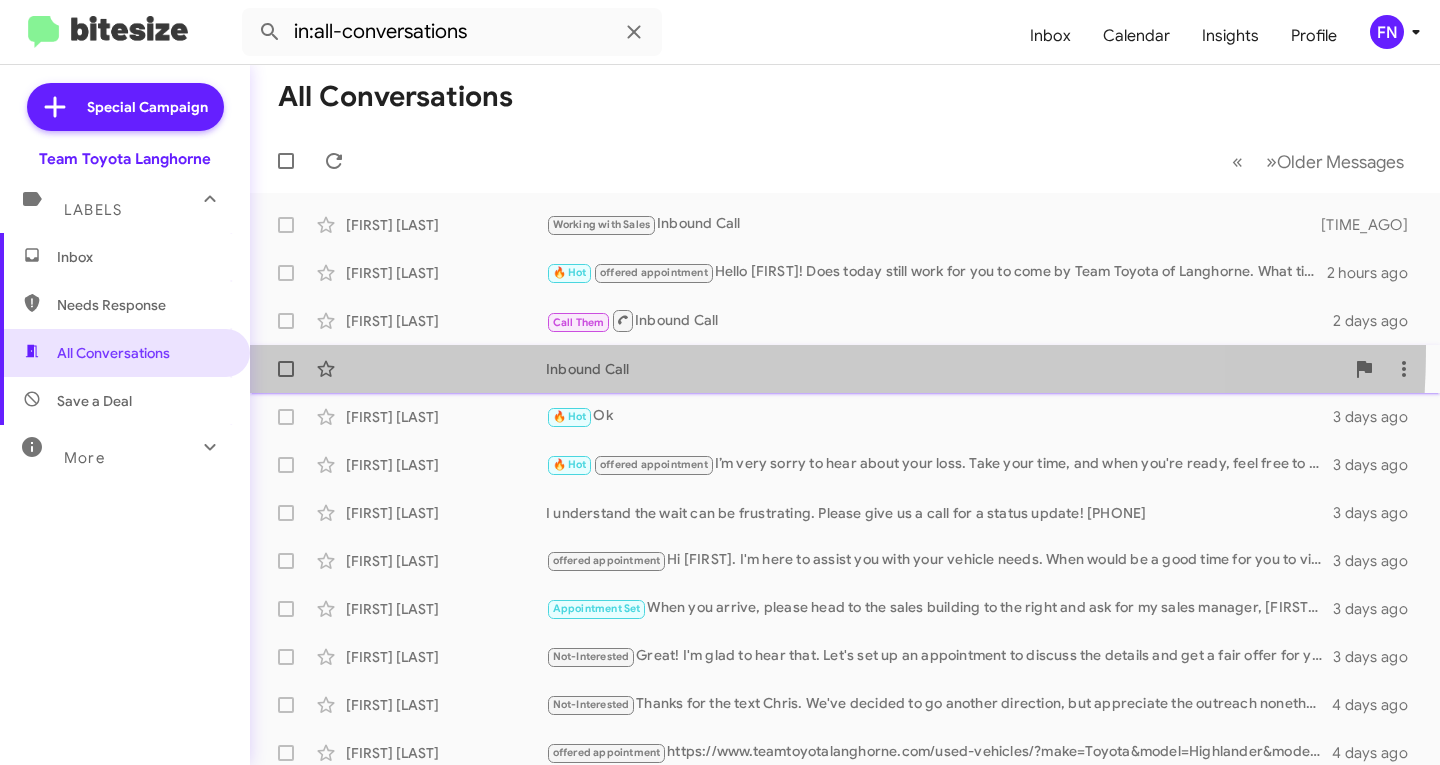 click on "Inbound Call [TIME_AGO]" 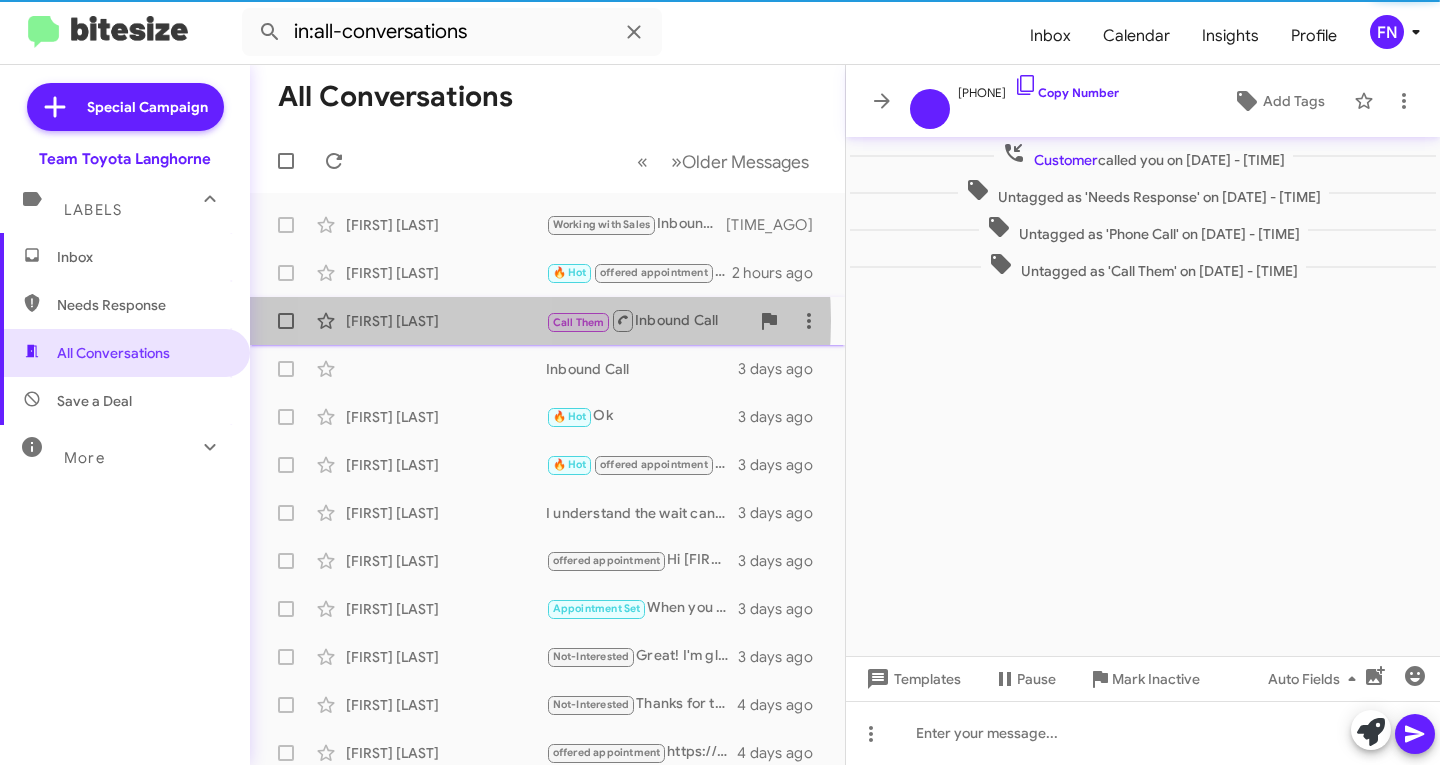 click on "[FIRST] [LAST]" 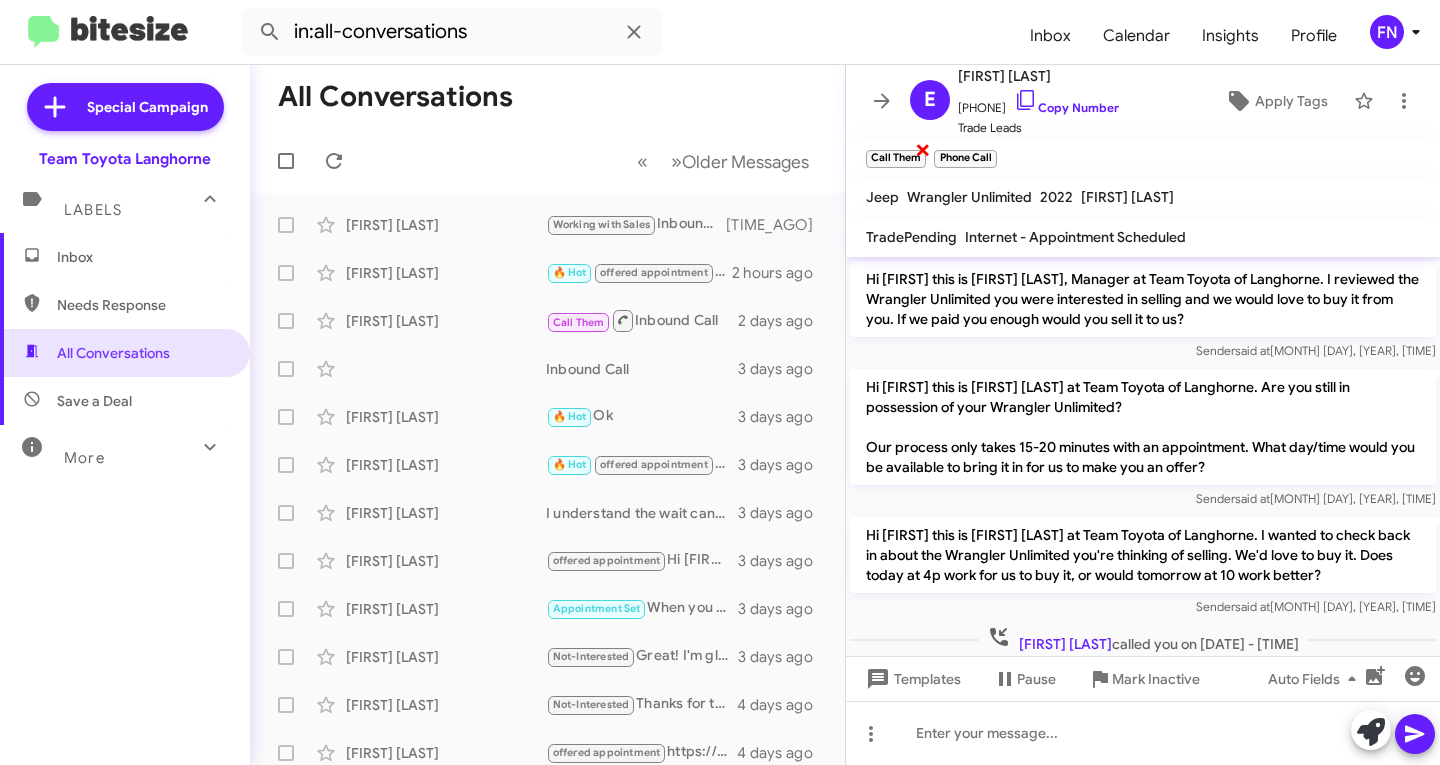 click on "×" 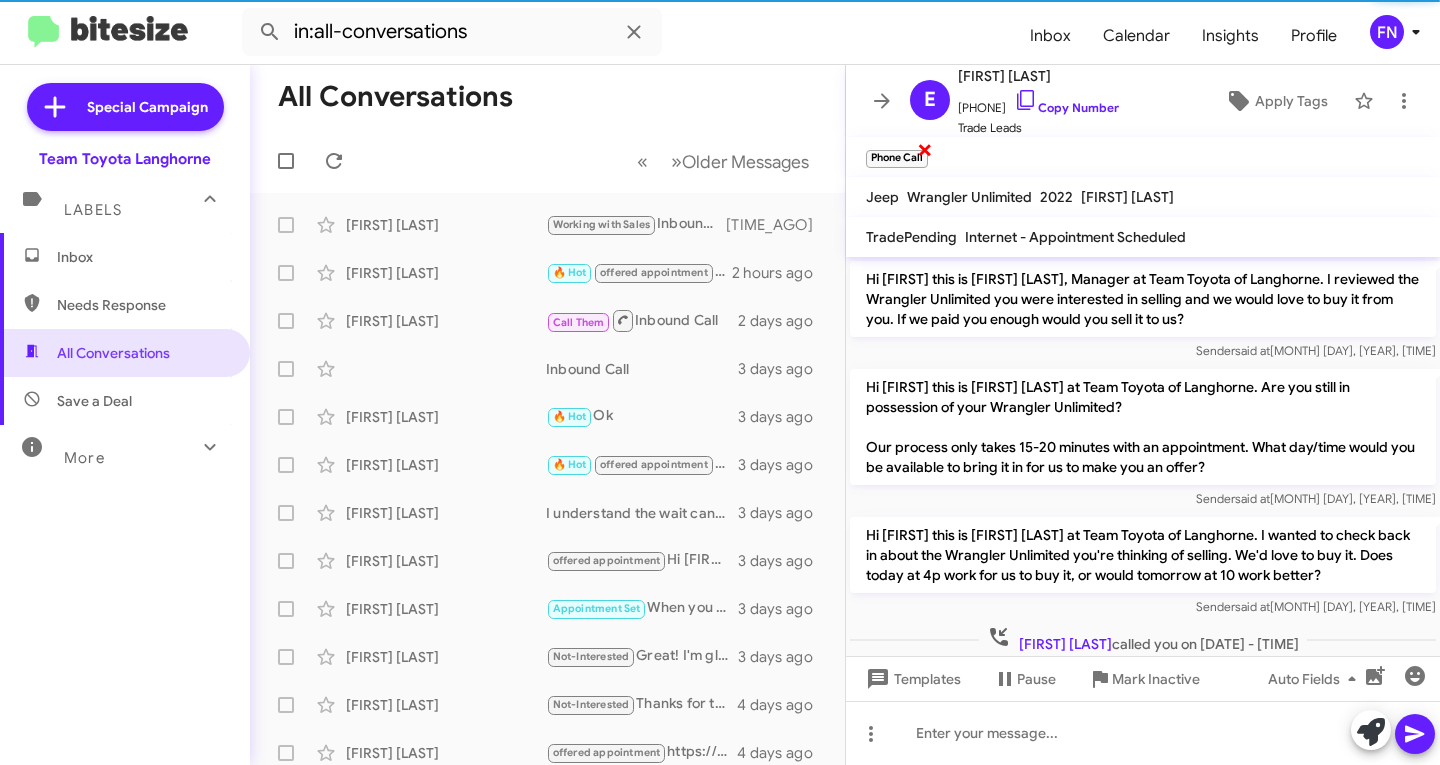 click on "×" 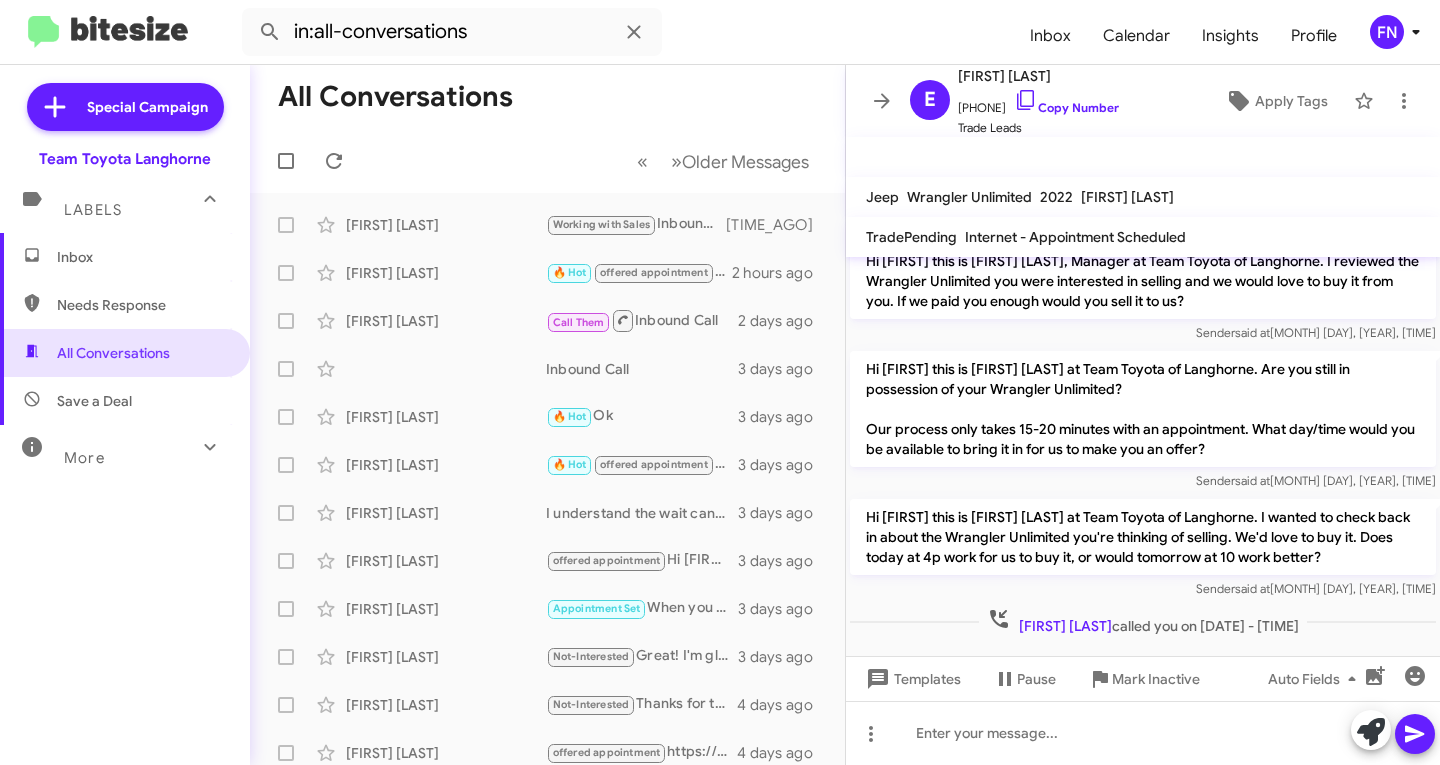 scroll, scrollTop: 22, scrollLeft: 0, axis: vertical 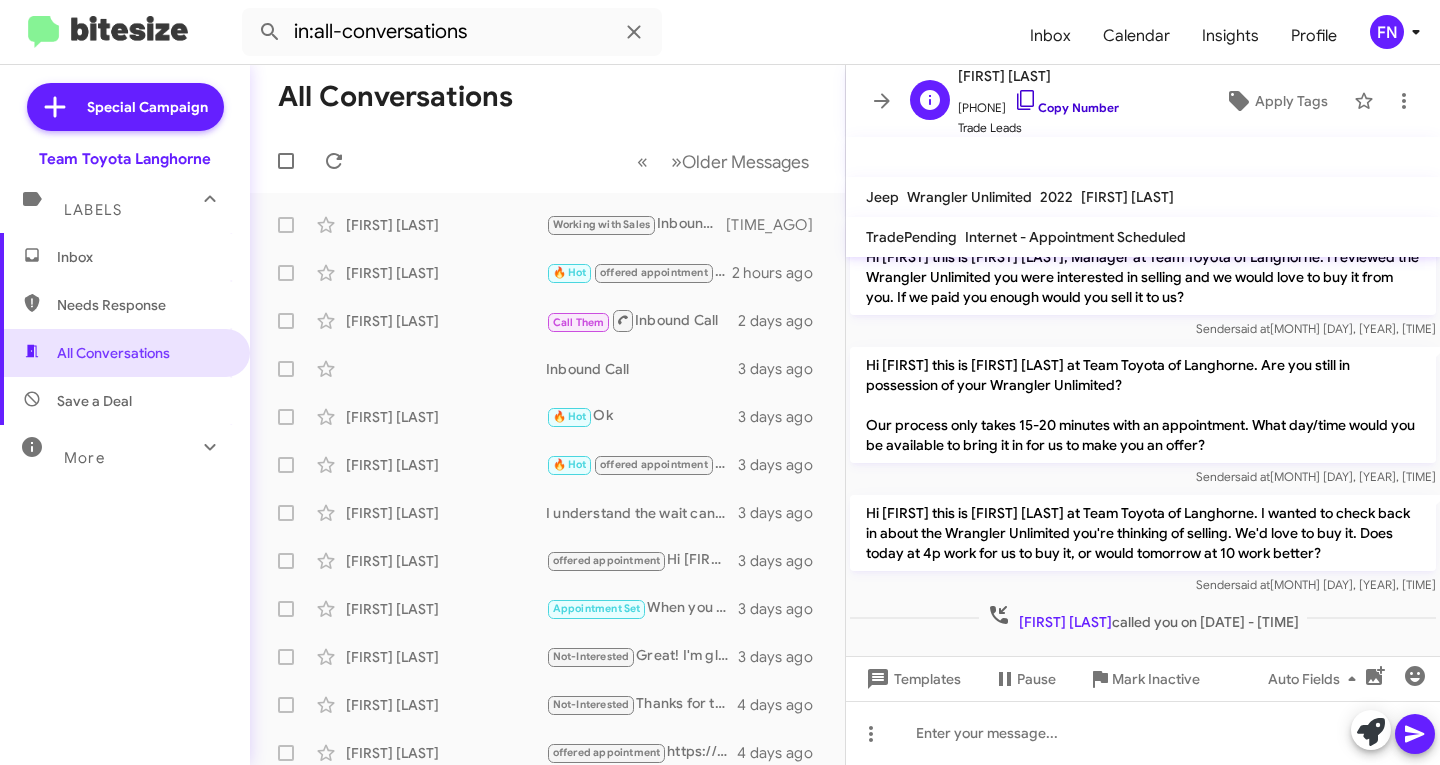 click on "Copy Number" 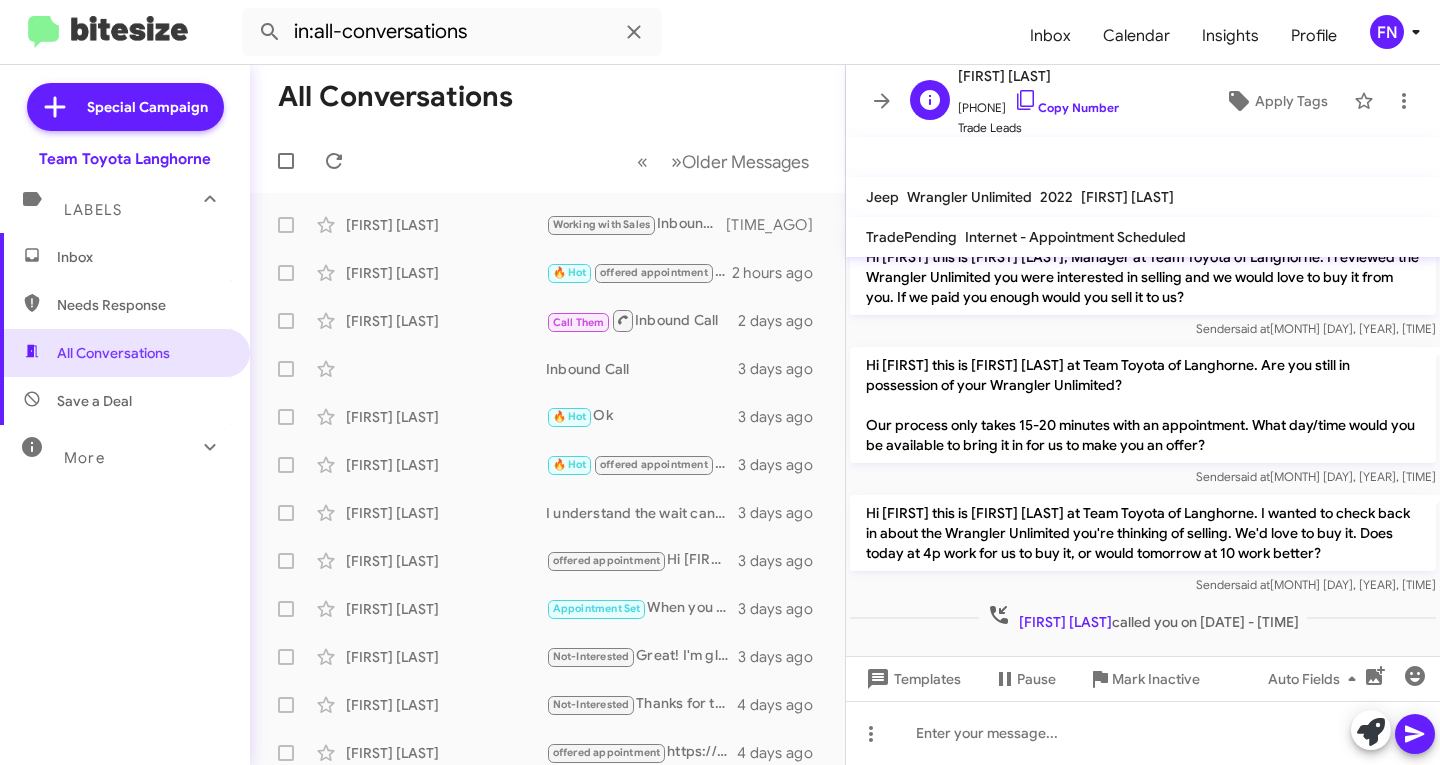 click on "[PHONE] Copy Number" 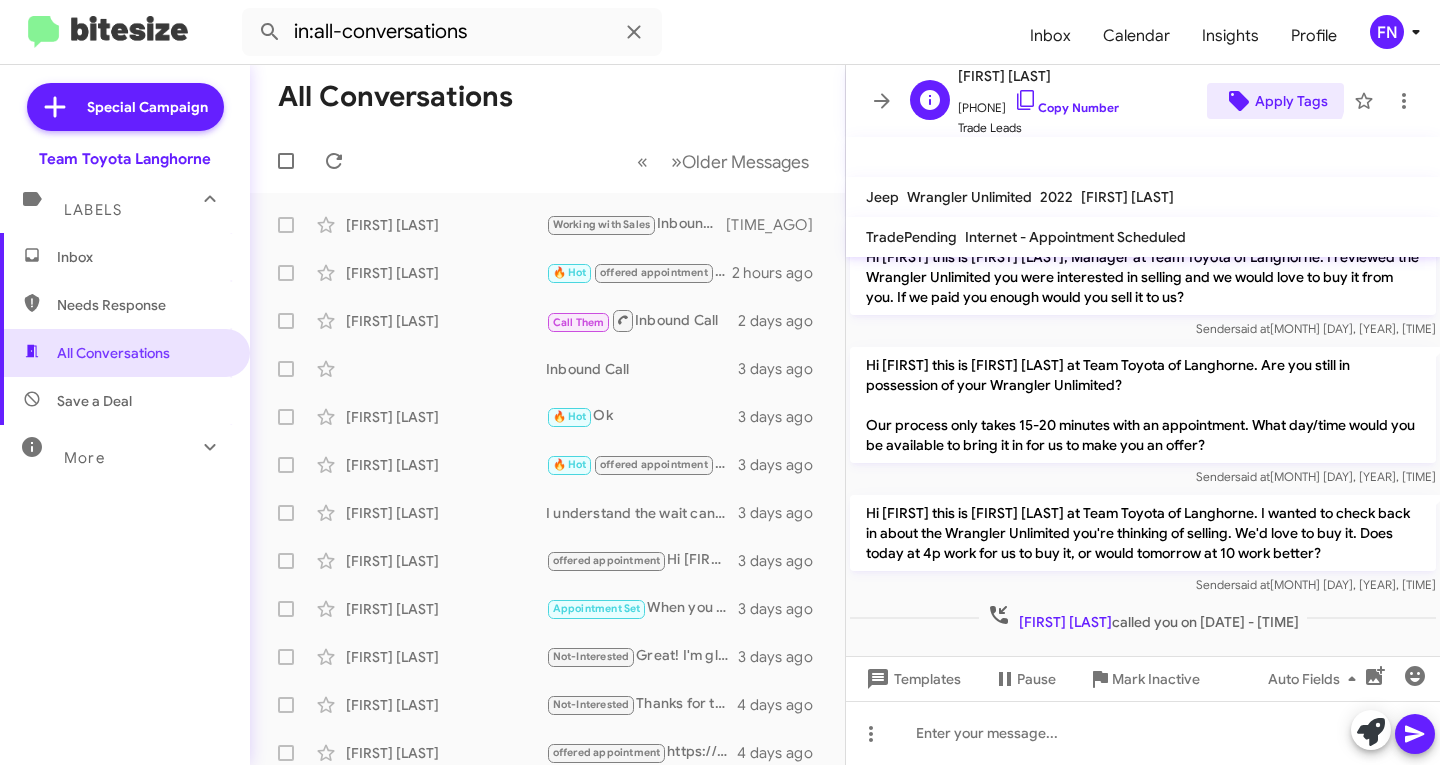 click on "Apply Tags" 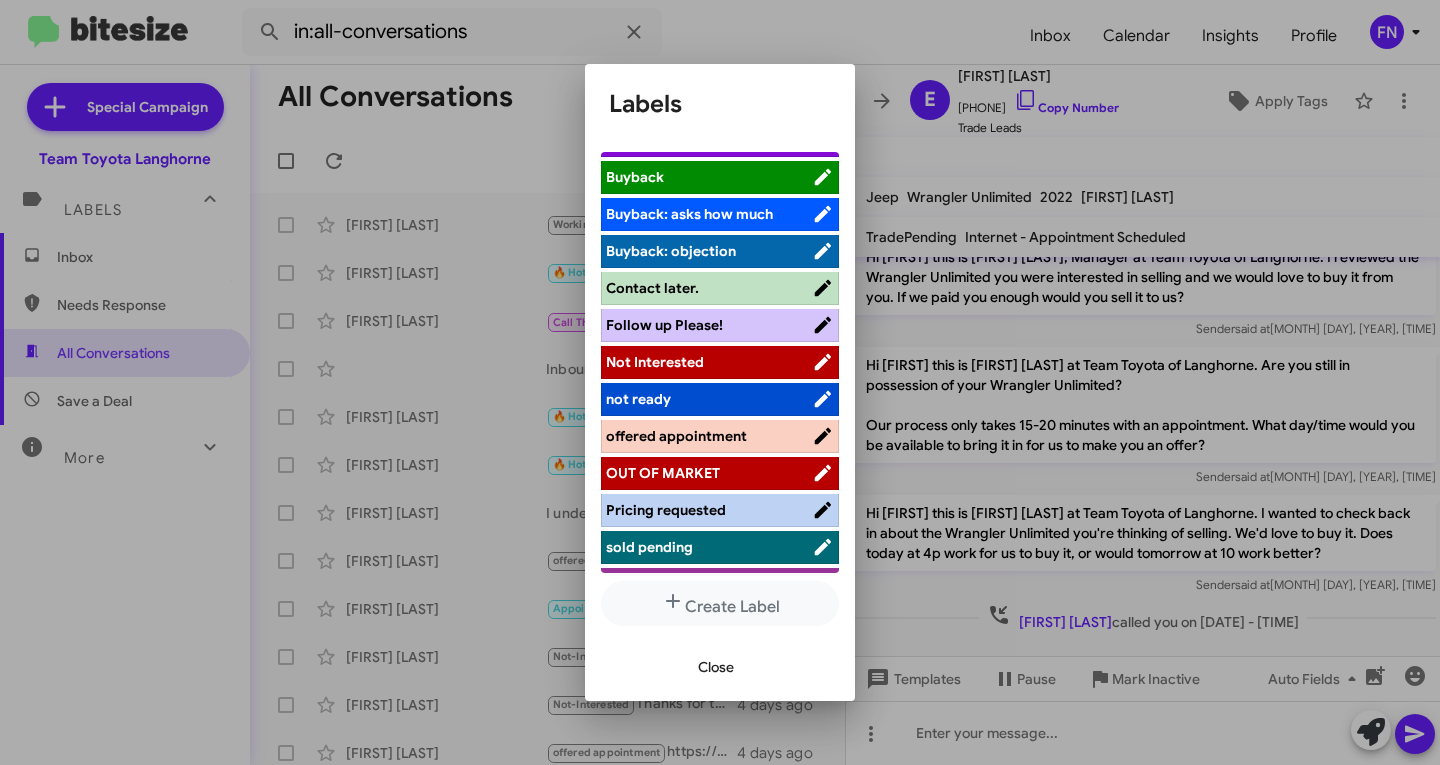 scroll, scrollTop: 283, scrollLeft: 0, axis: vertical 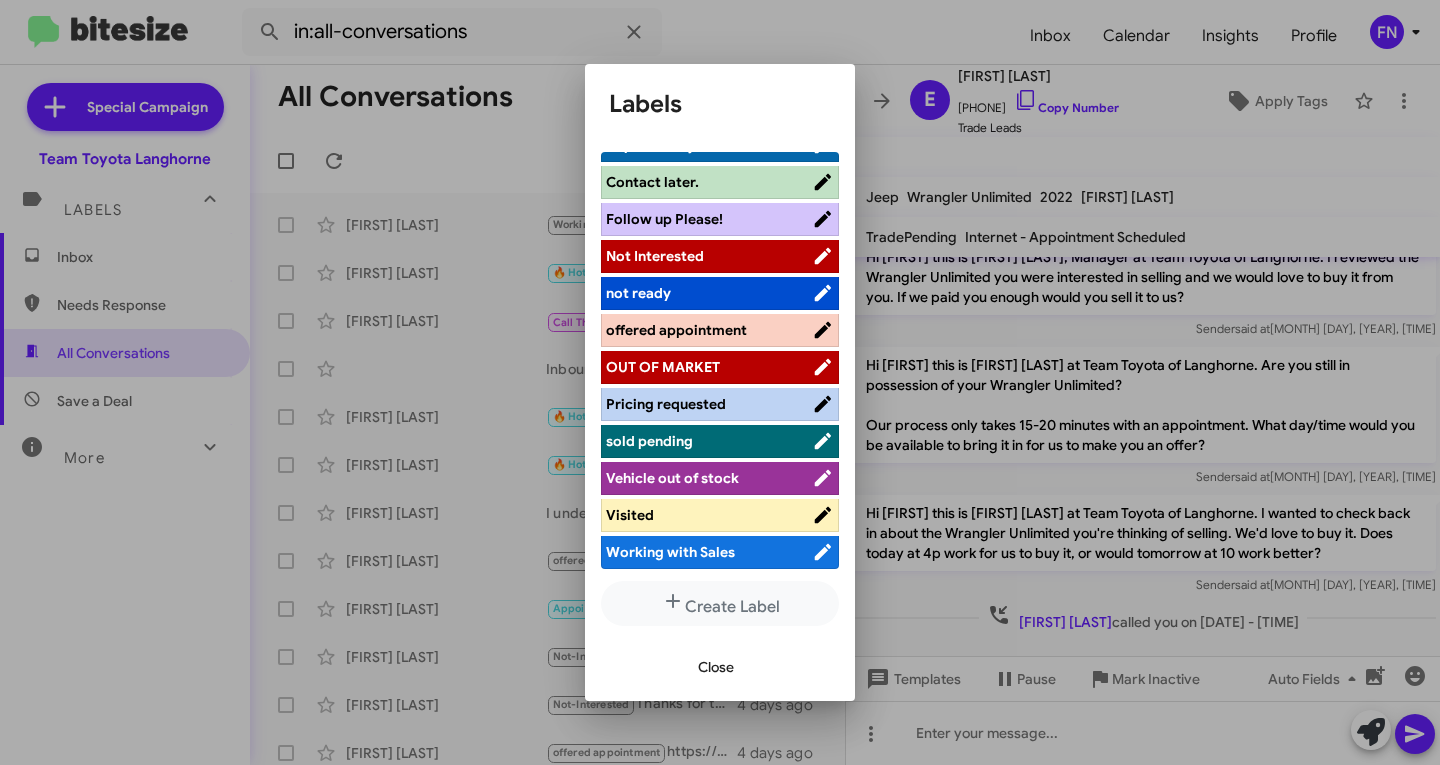 click on "Working with Sales" at bounding box center [670, 552] 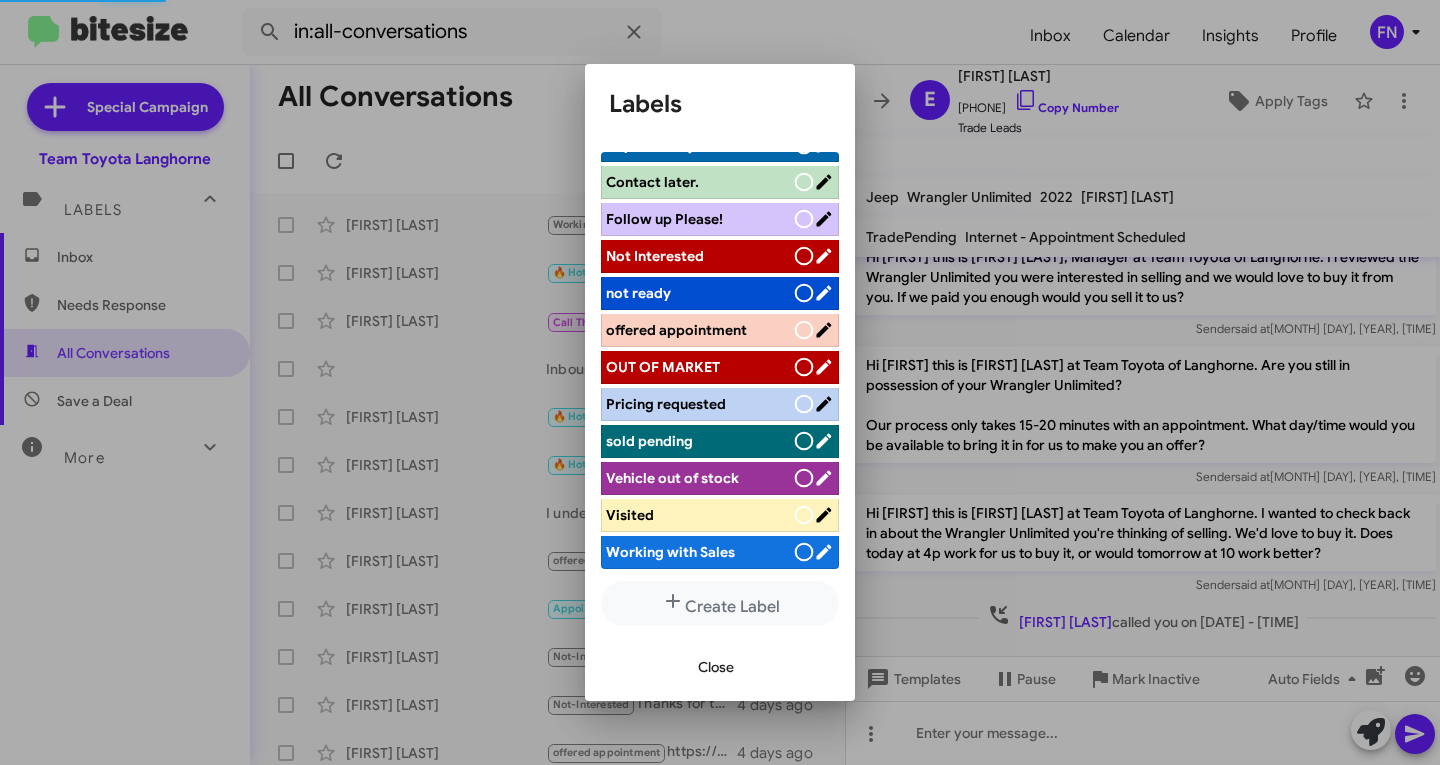 scroll, scrollTop: 283, scrollLeft: 0, axis: vertical 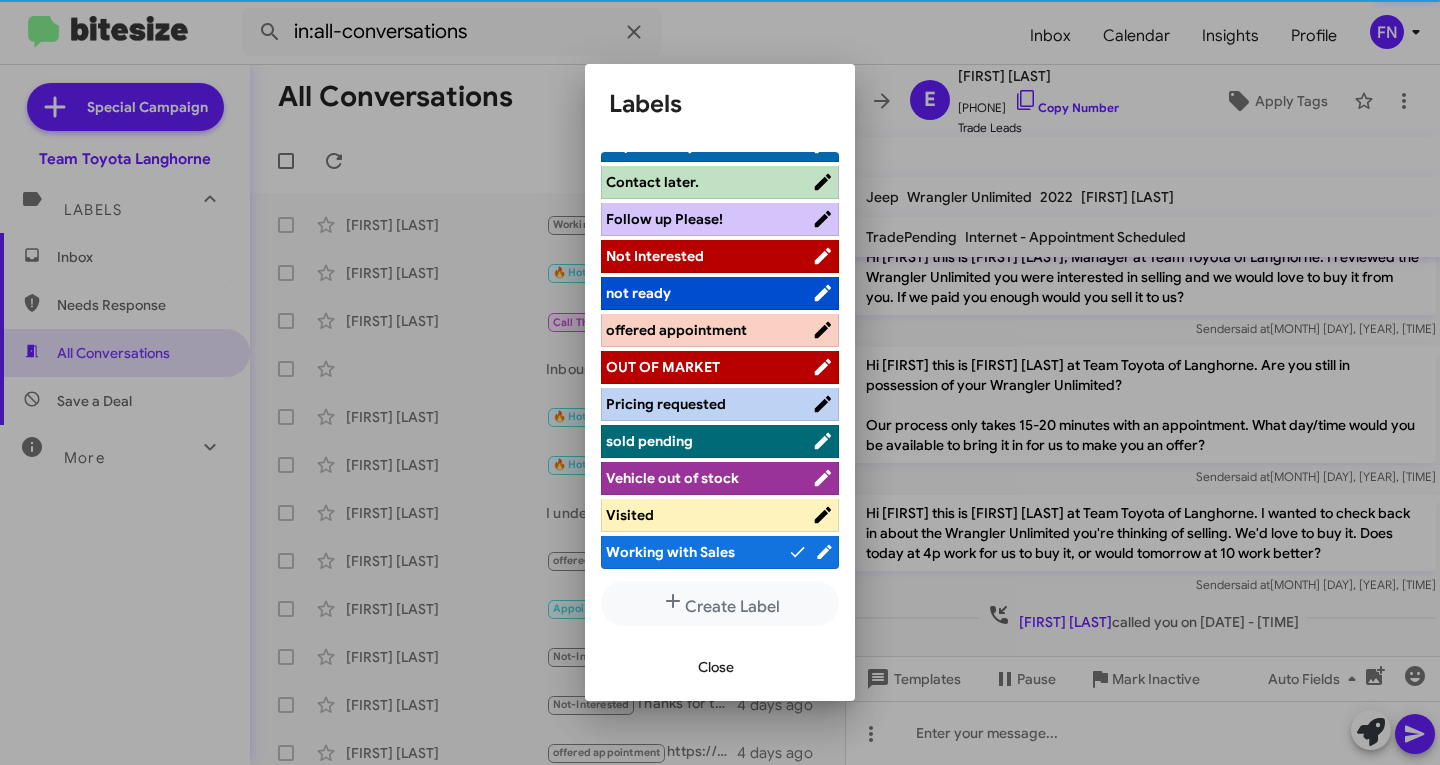 click on "Close" at bounding box center (716, 667) 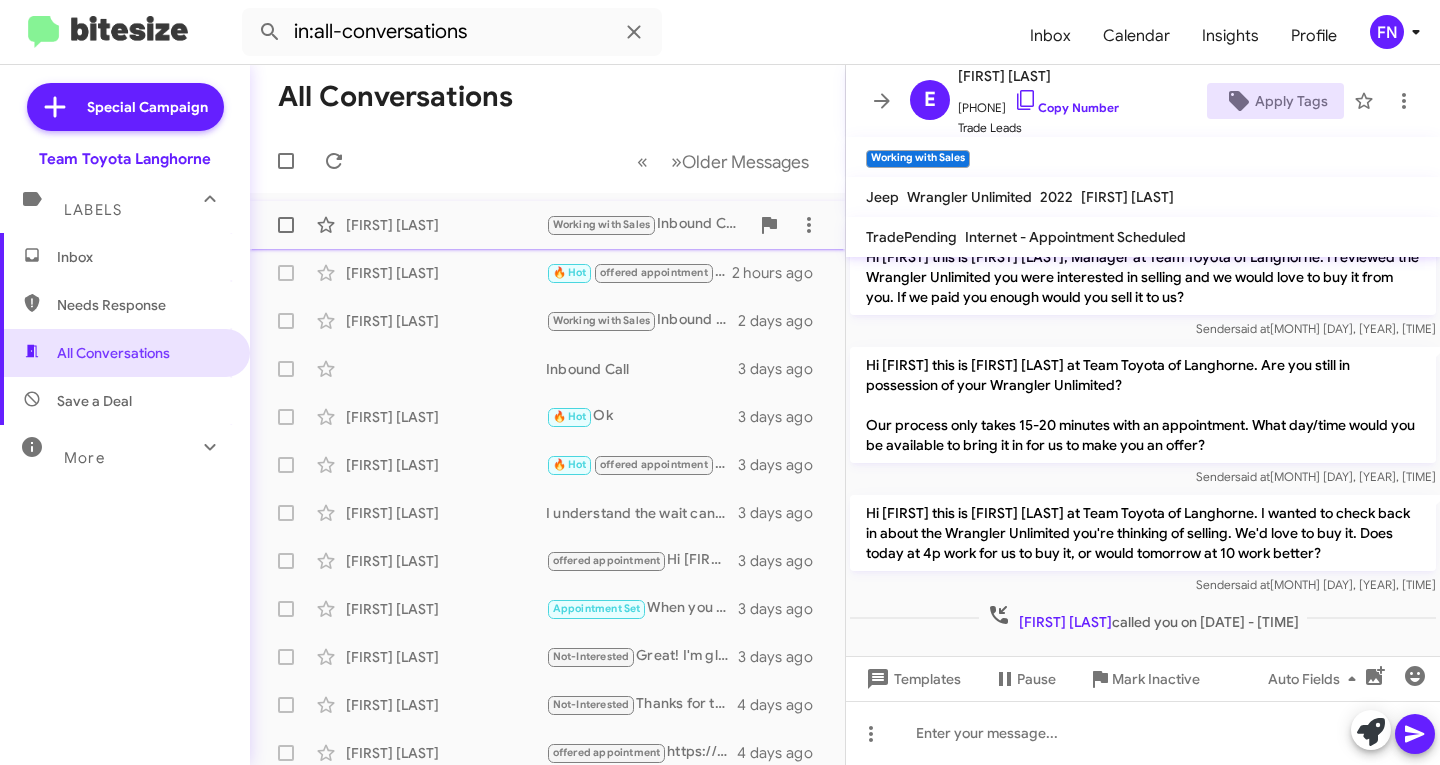 click on "[FIRST] [LAST]" 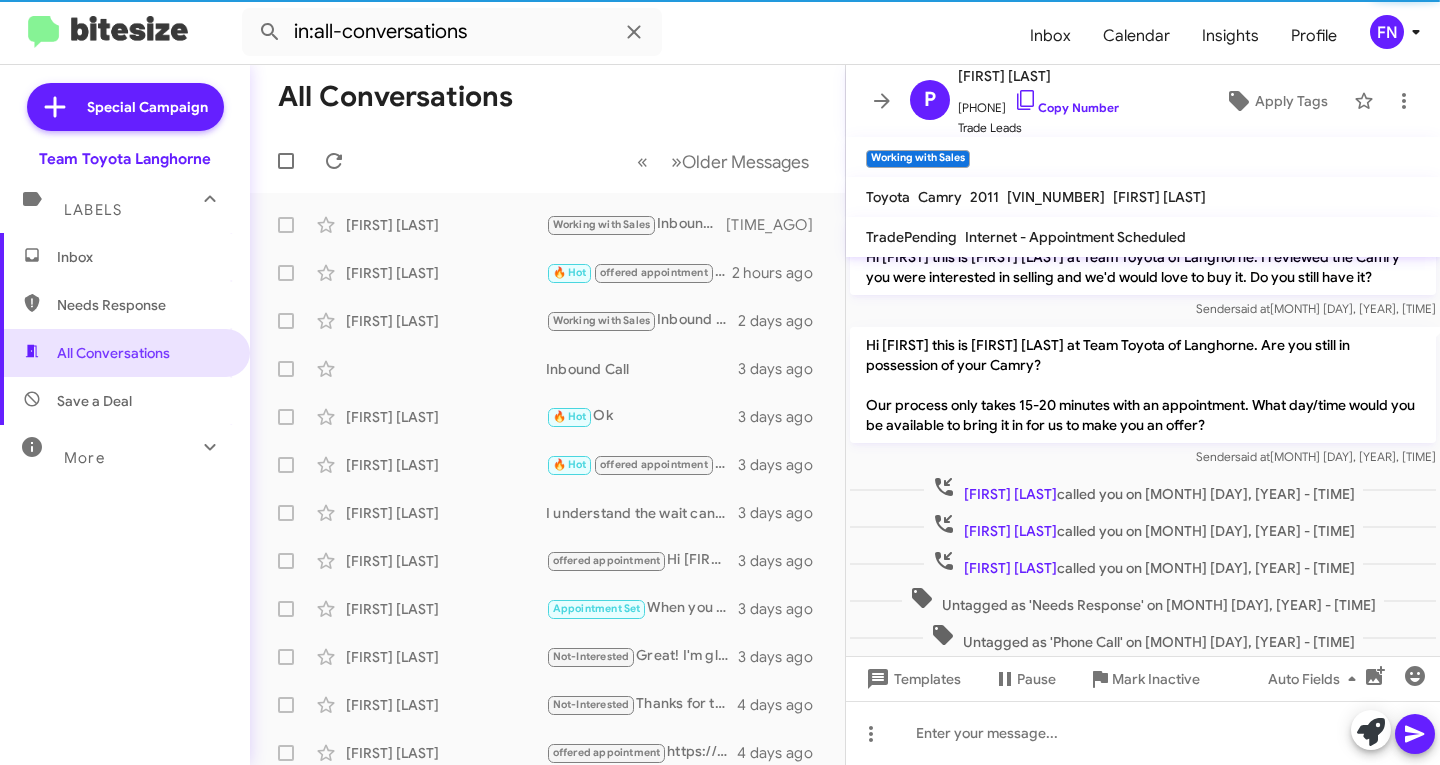 scroll, scrollTop: 603, scrollLeft: 0, axis: vertical 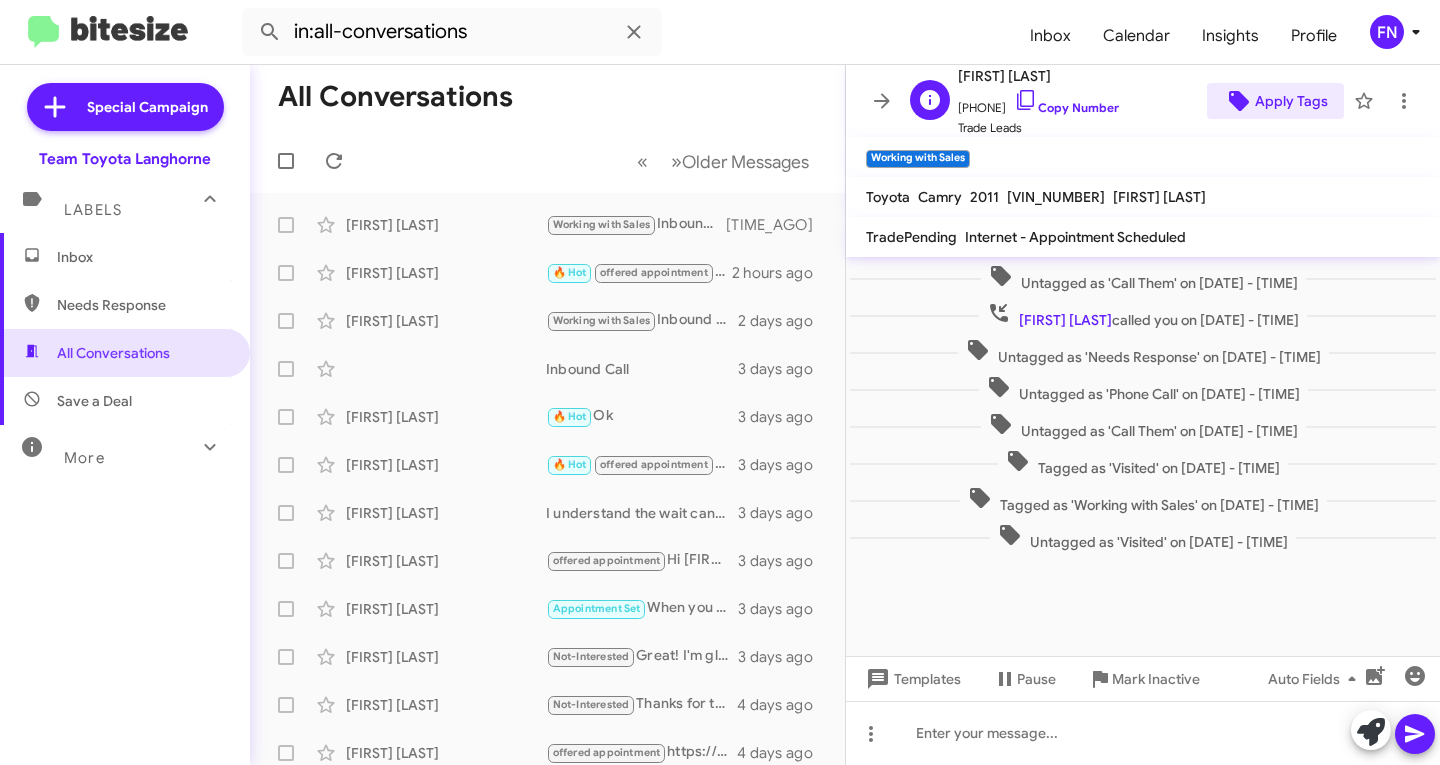 click on "Apply Tags" 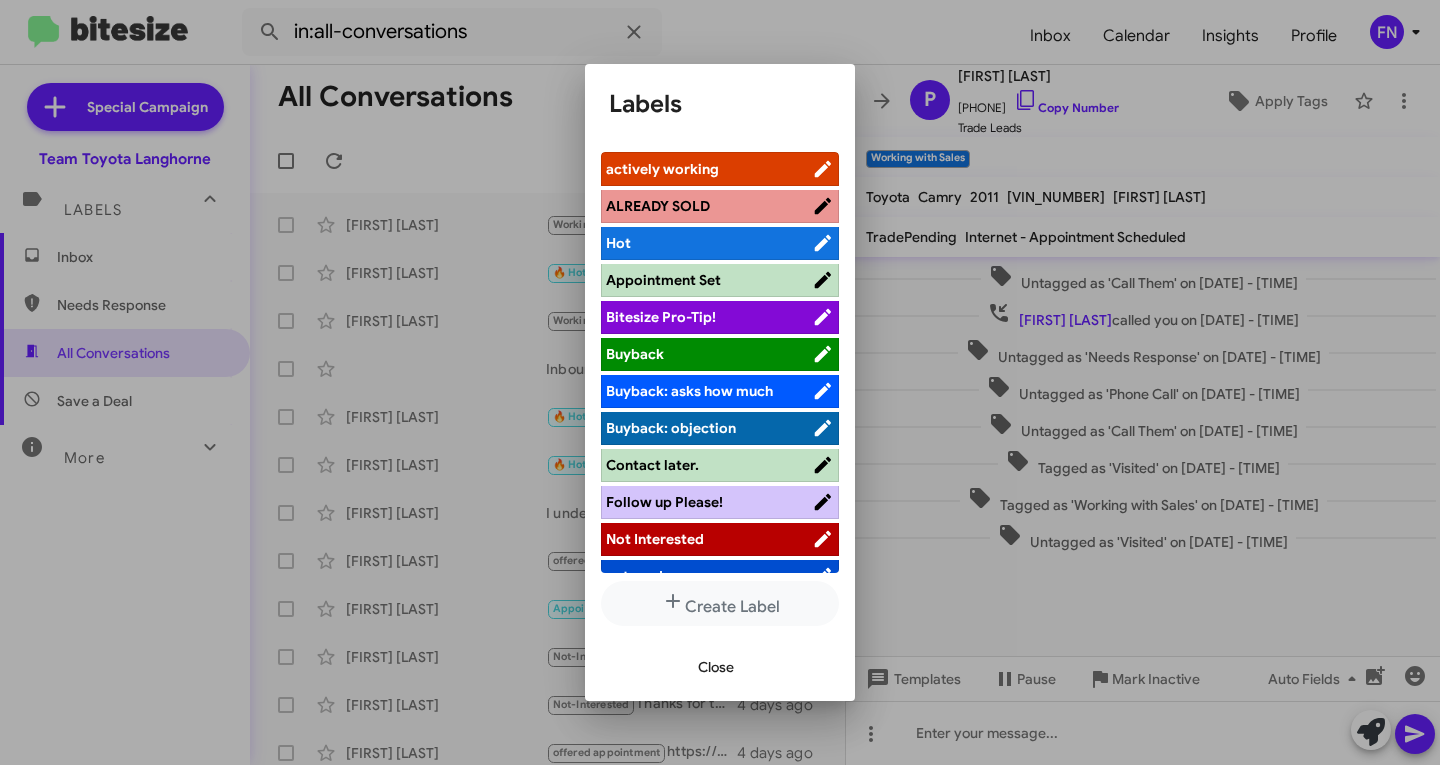 click at bounding box center [720, 382] 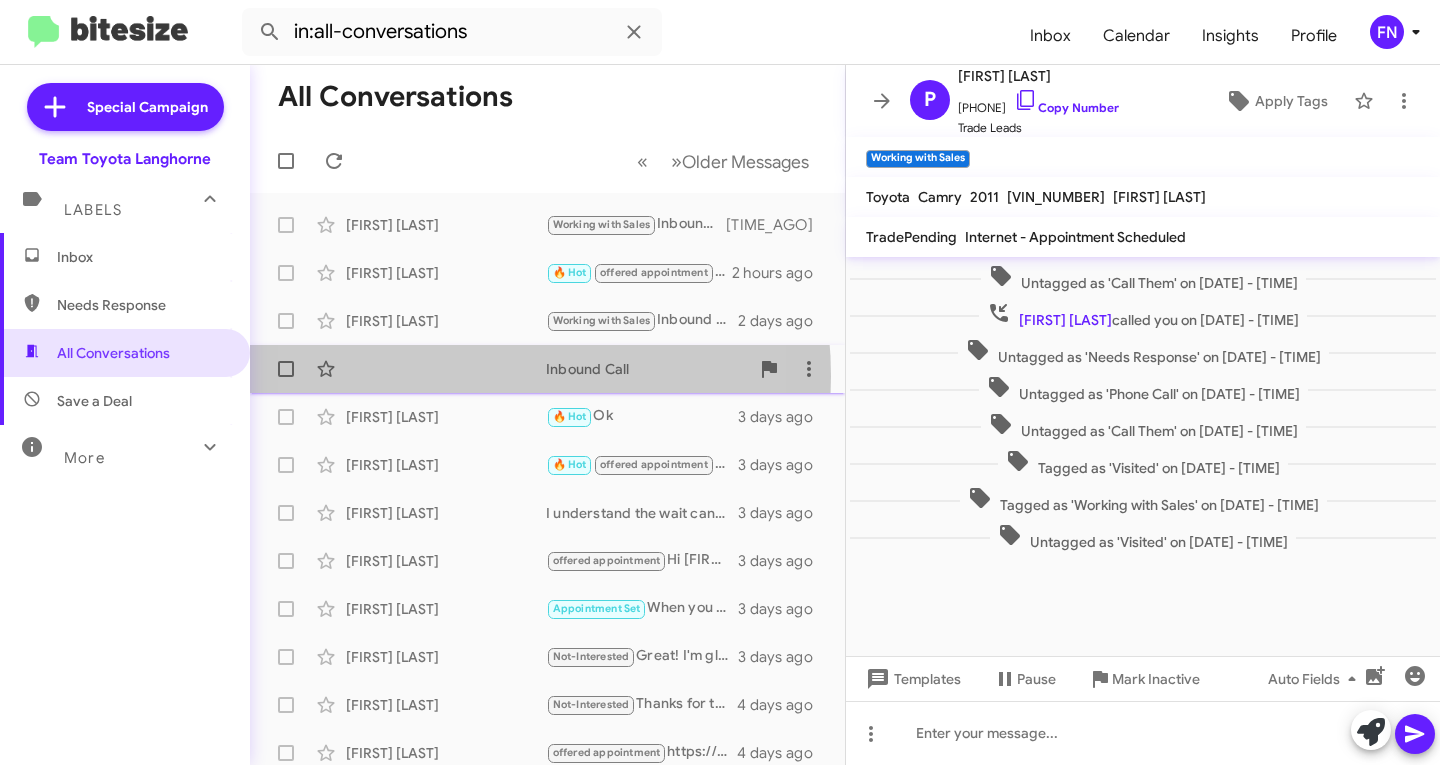 click on "Inbound Call [TIME_AGO]" 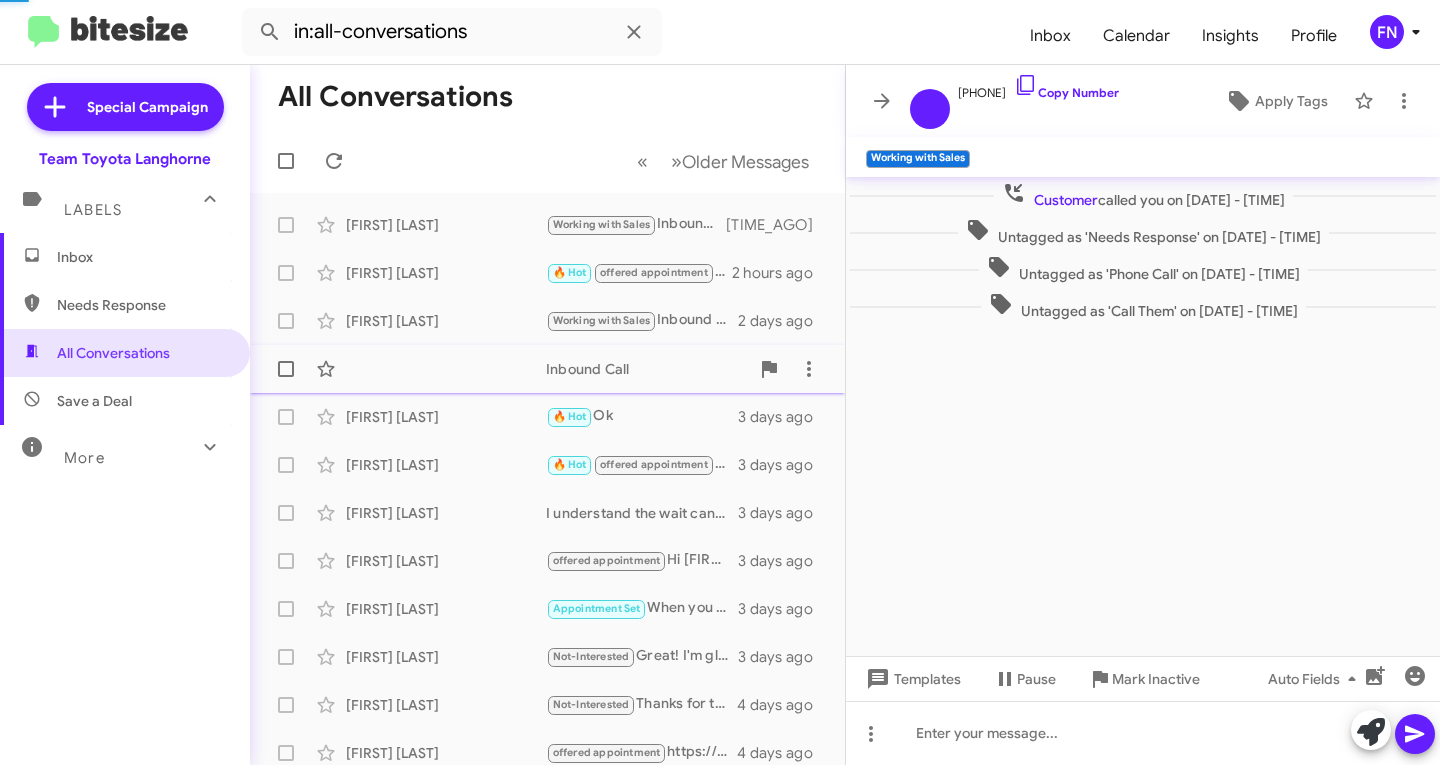 scroll, scrollTop: 0, scrollLeft: 0, axis: both 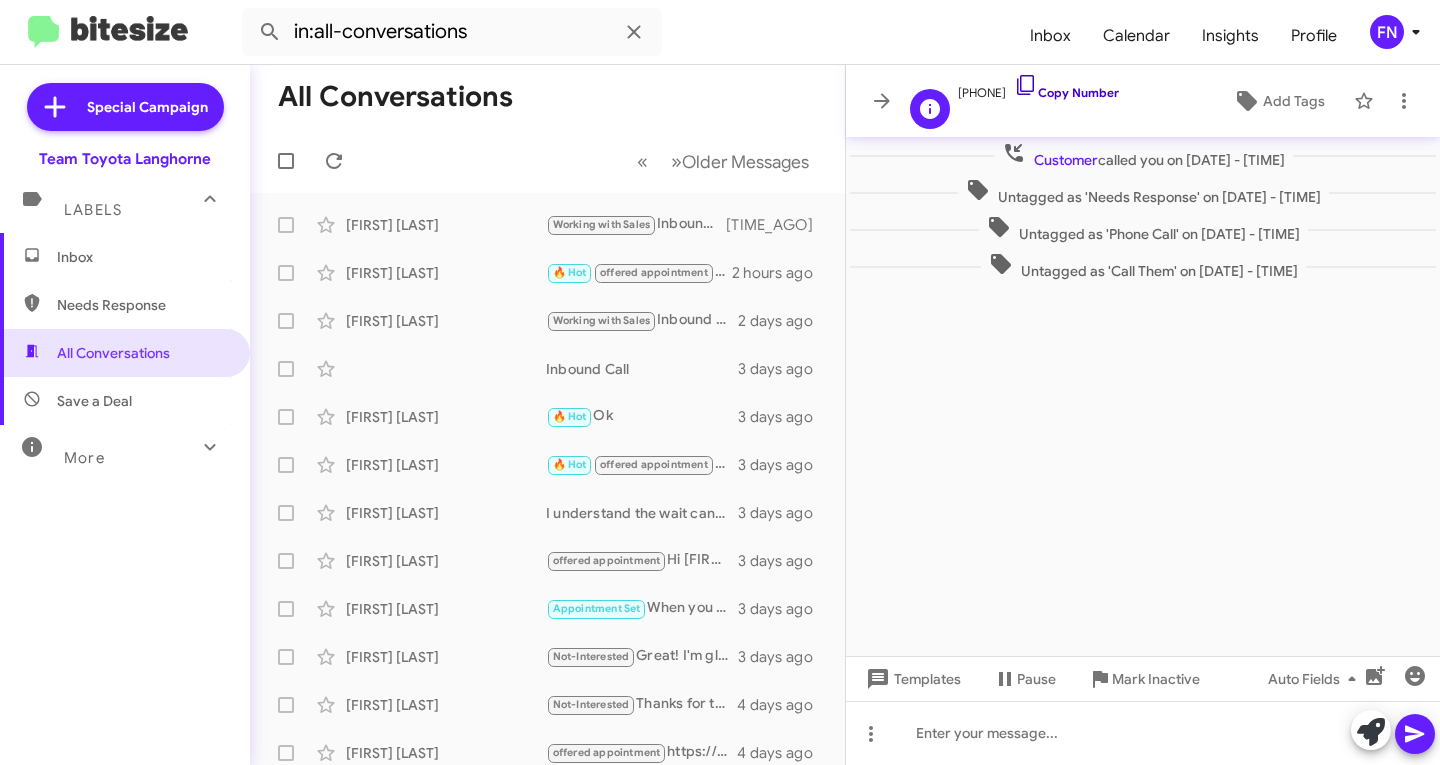 click on "Copy Number" 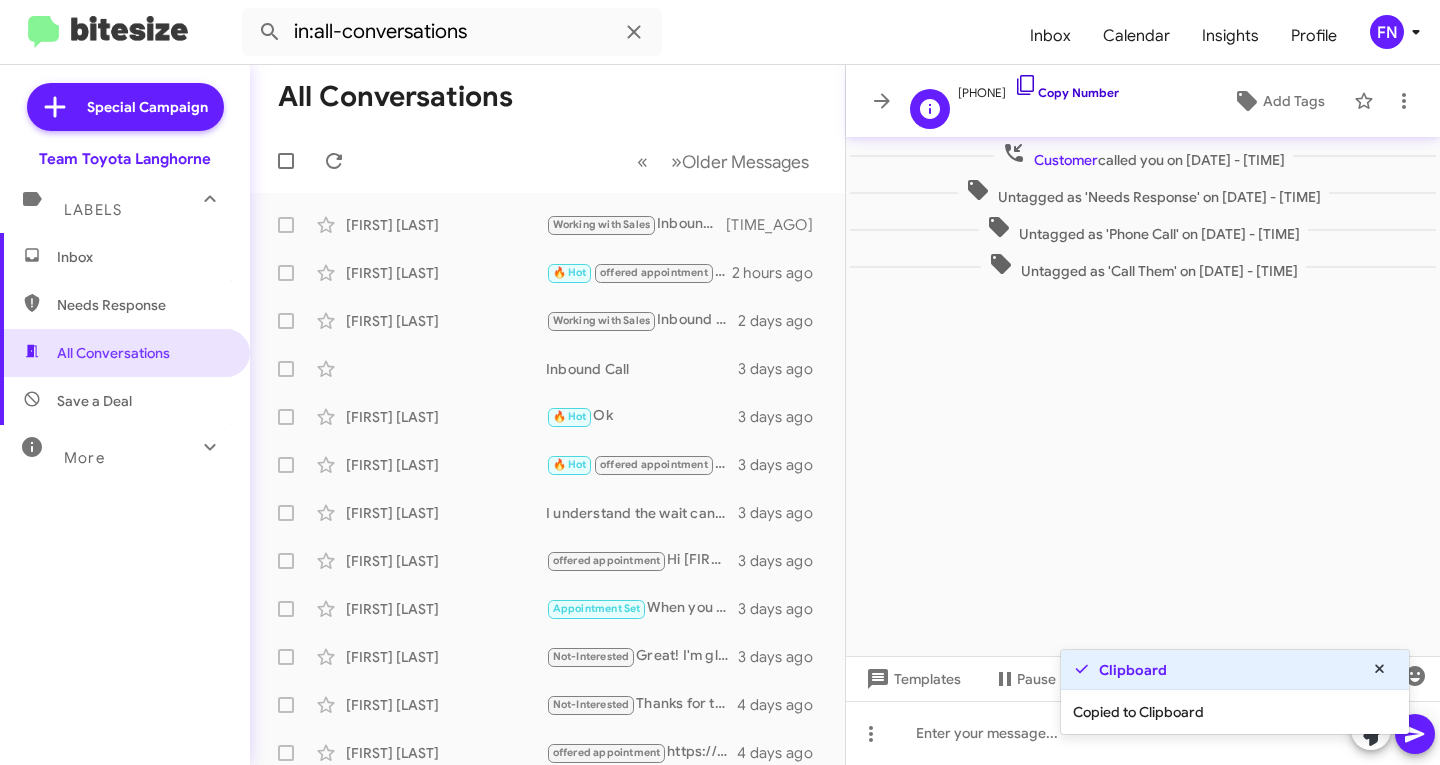 click on "Copy Number" 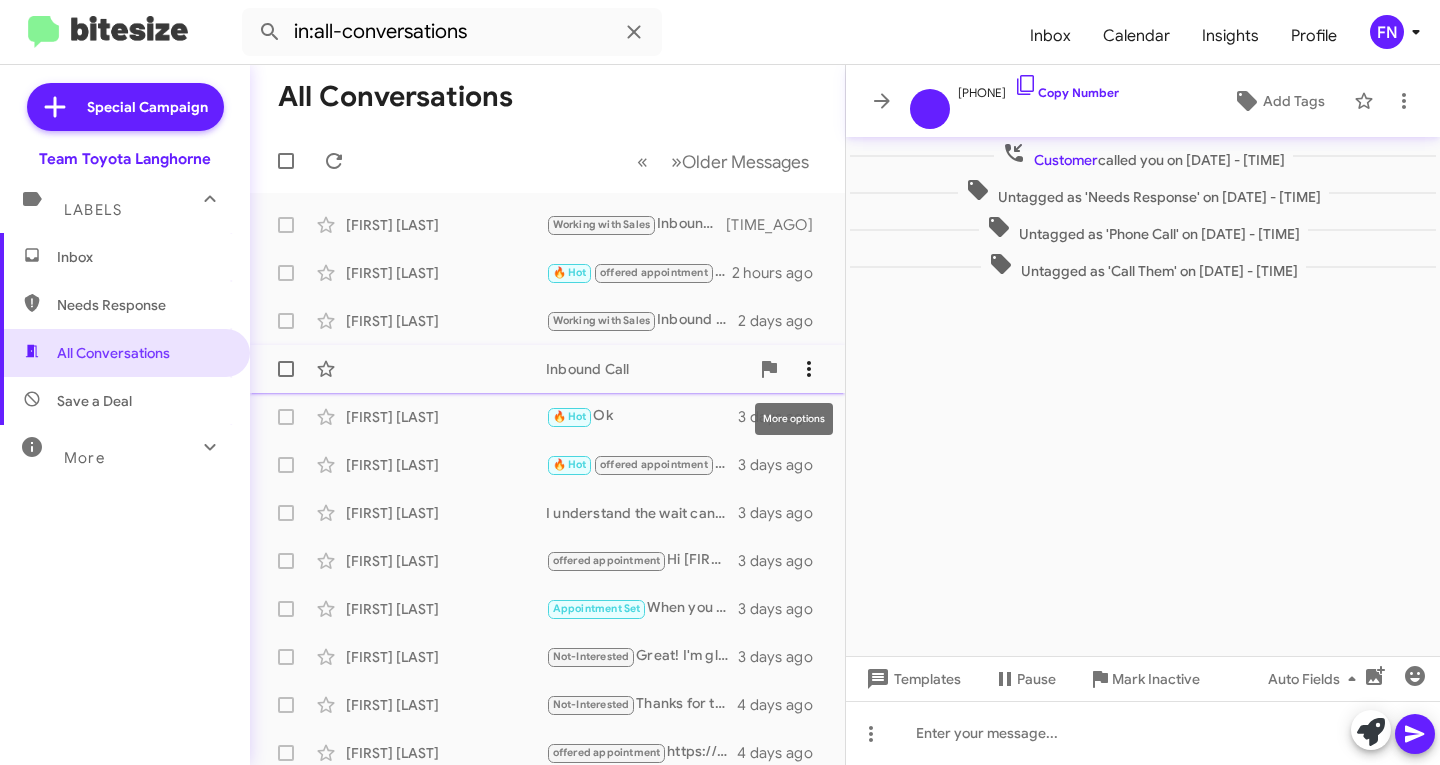 click 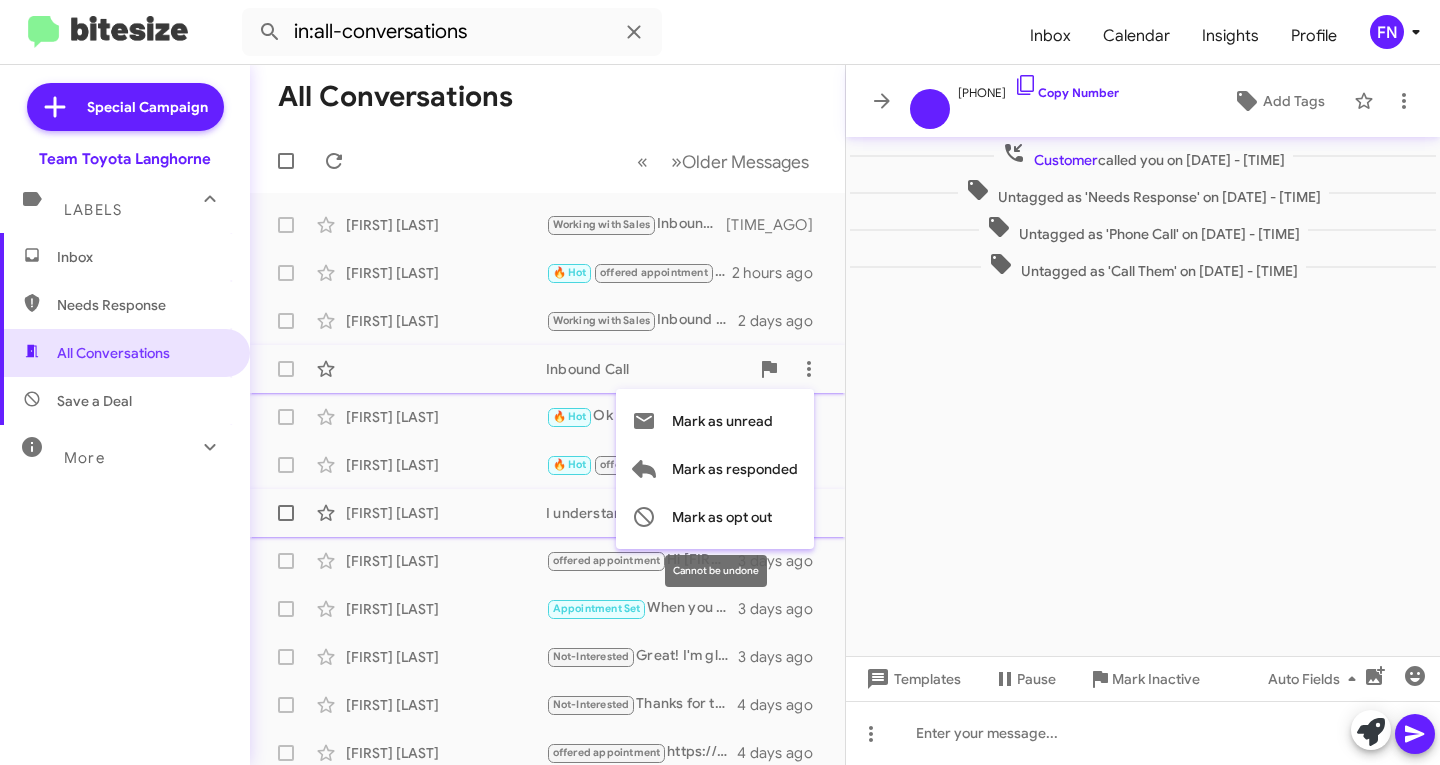 click on "Mark as opt out" at bounding box center [722, 517] 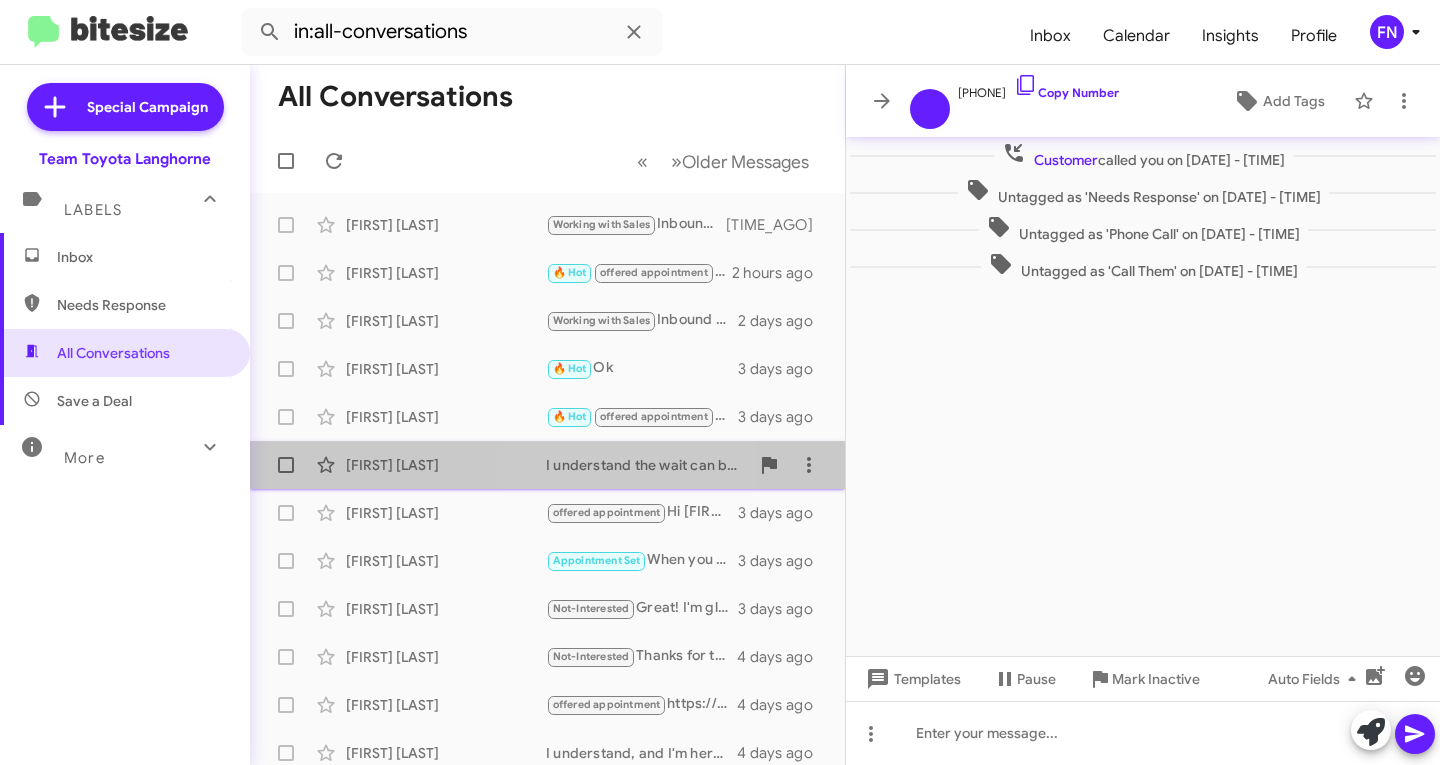click on "[FIRST] [LAST] I understand the wait can be frustrating. Please give us a call for a status update! [PHONE] [TIME_AGO]" 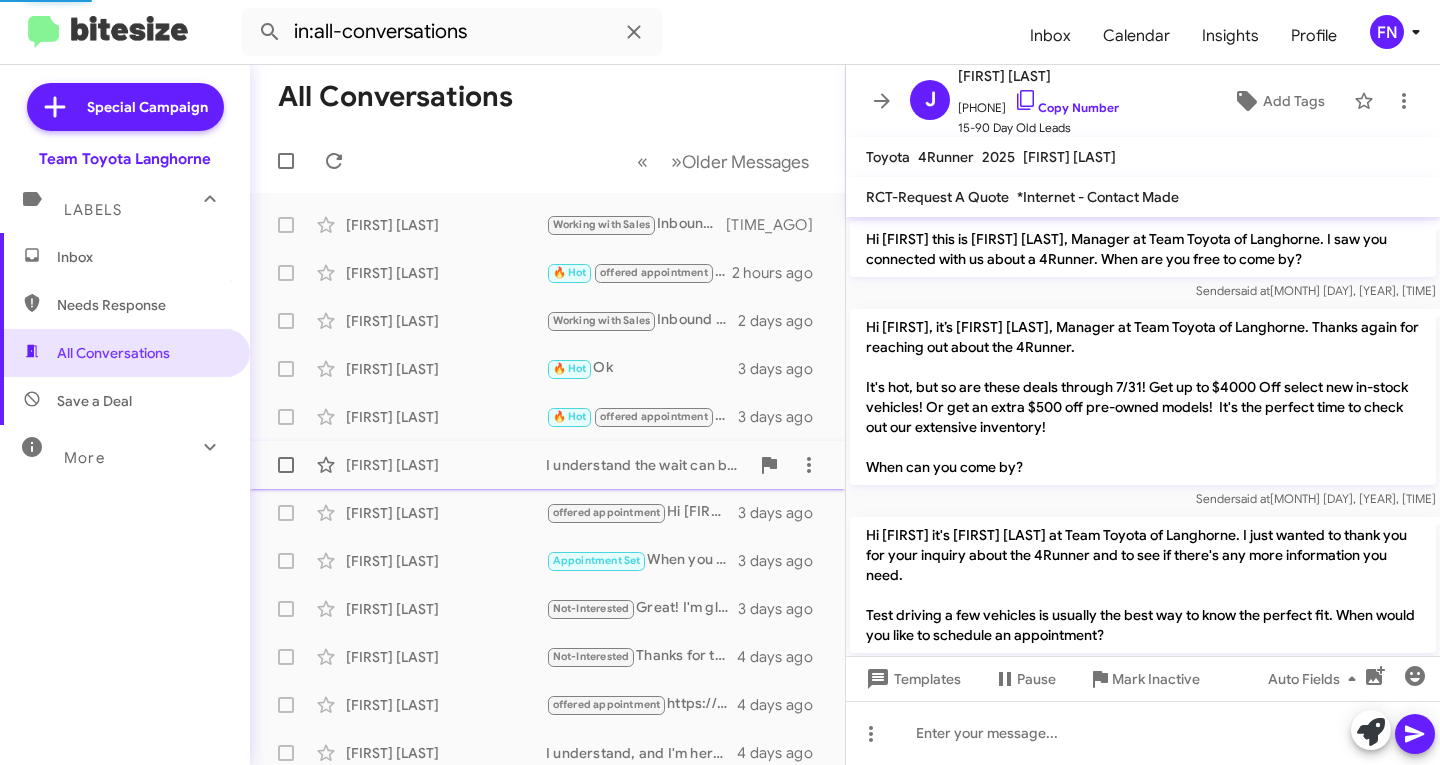 scroll, scrollTop: 226, scrollLeft: 0, axis: vertical 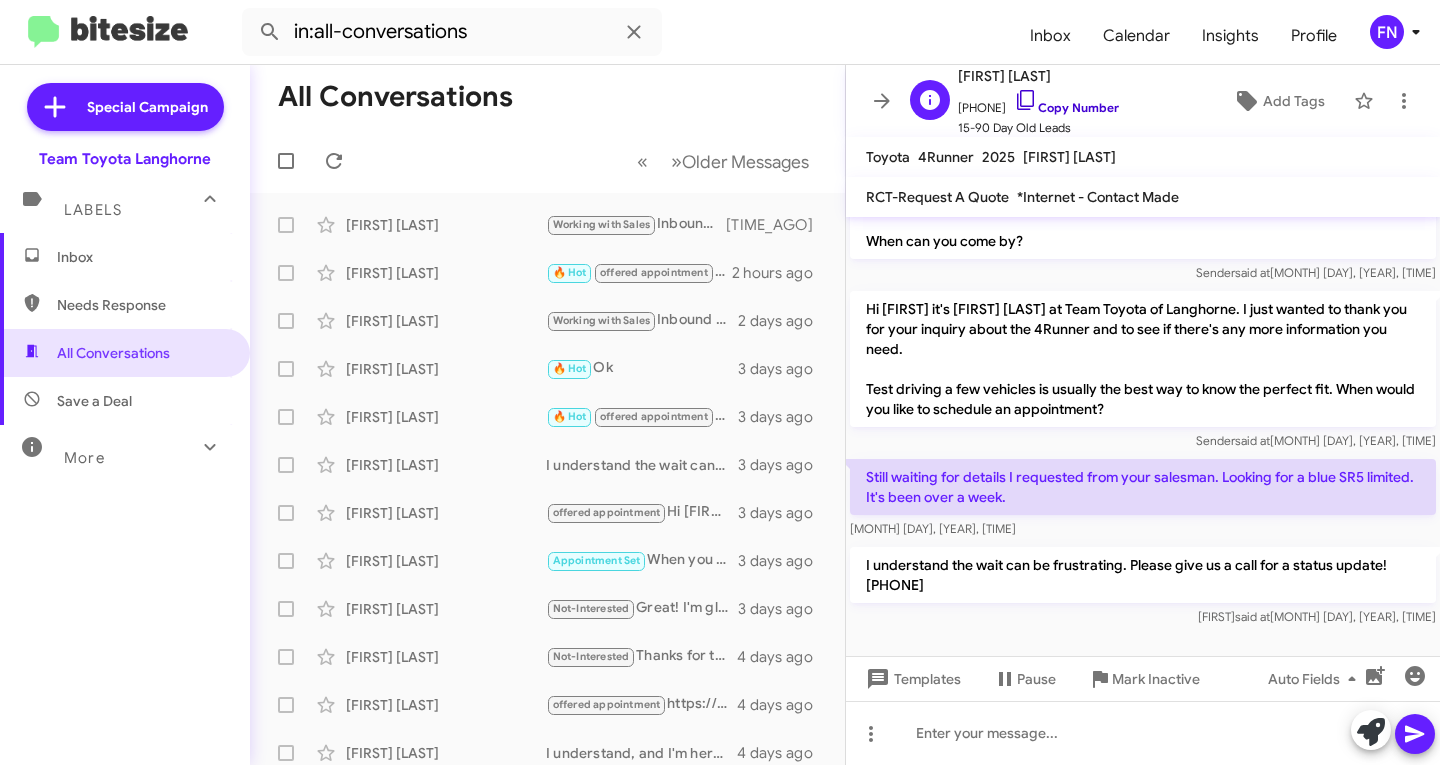click on "Copy Number" 